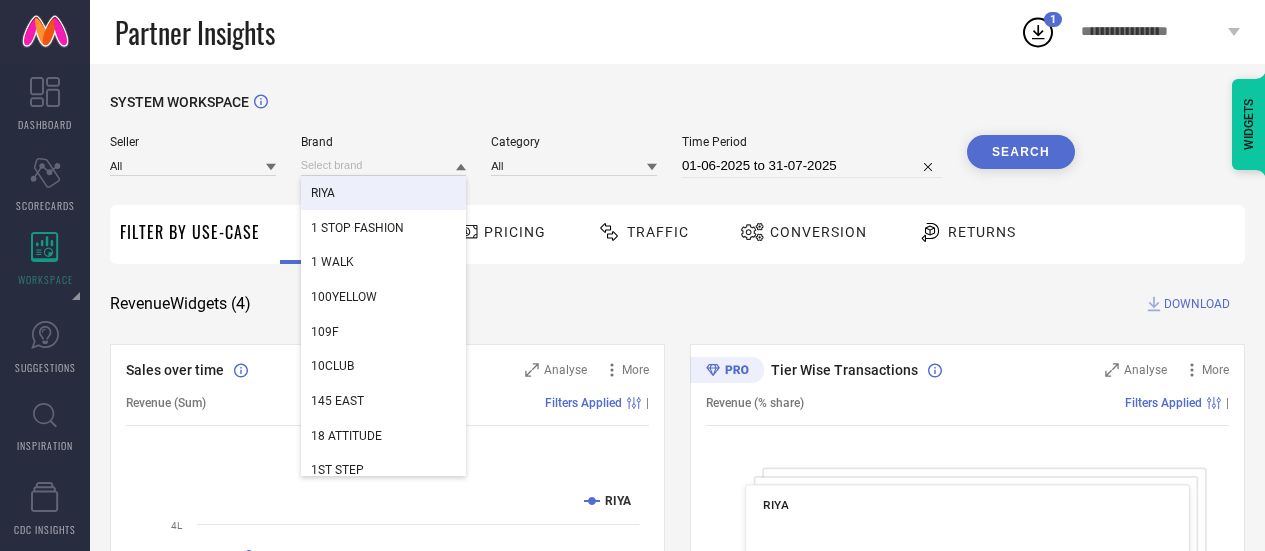 scroll, scrollTop: 38, scrollLeft: 0, axis: vertical 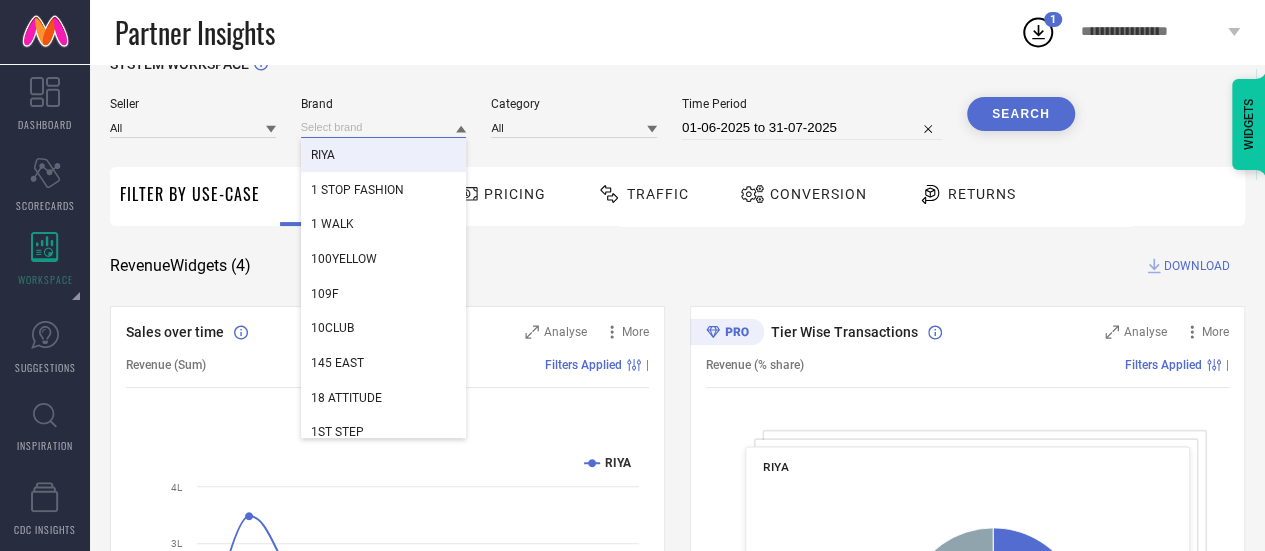 click at bounding box center [384, 127] 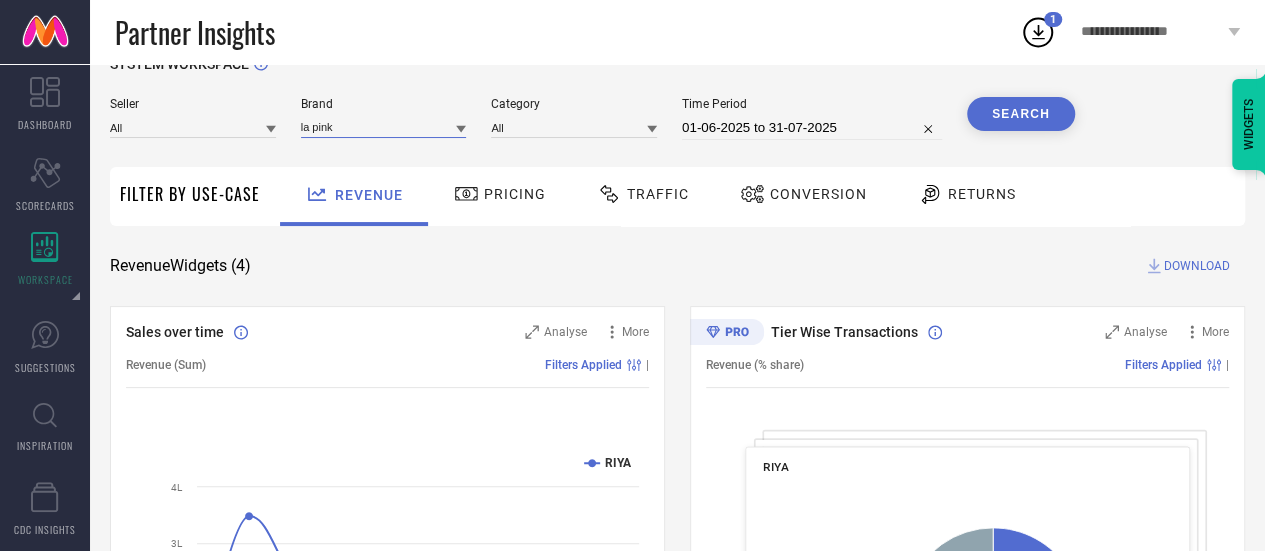 type on "la pink" 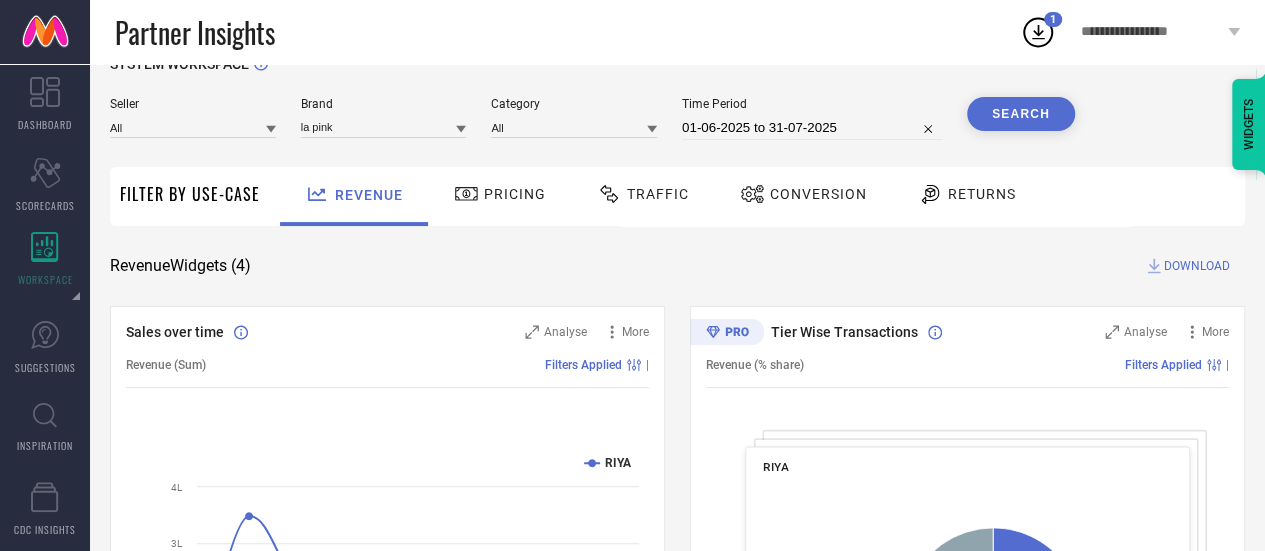 click 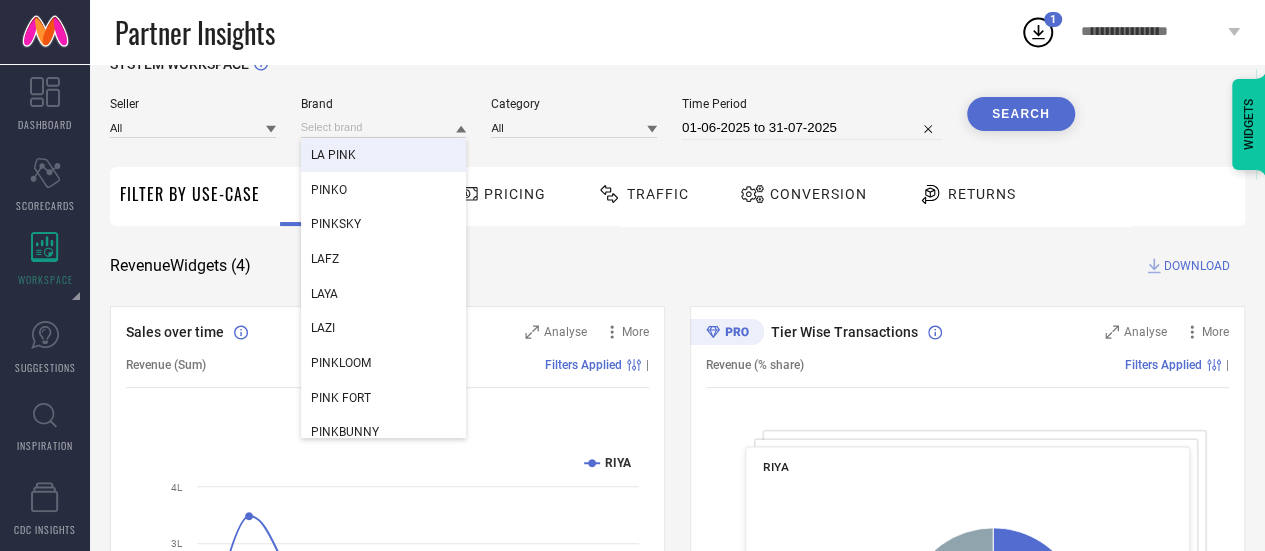 click on "LA PINK" at bounding box center [384, 155] 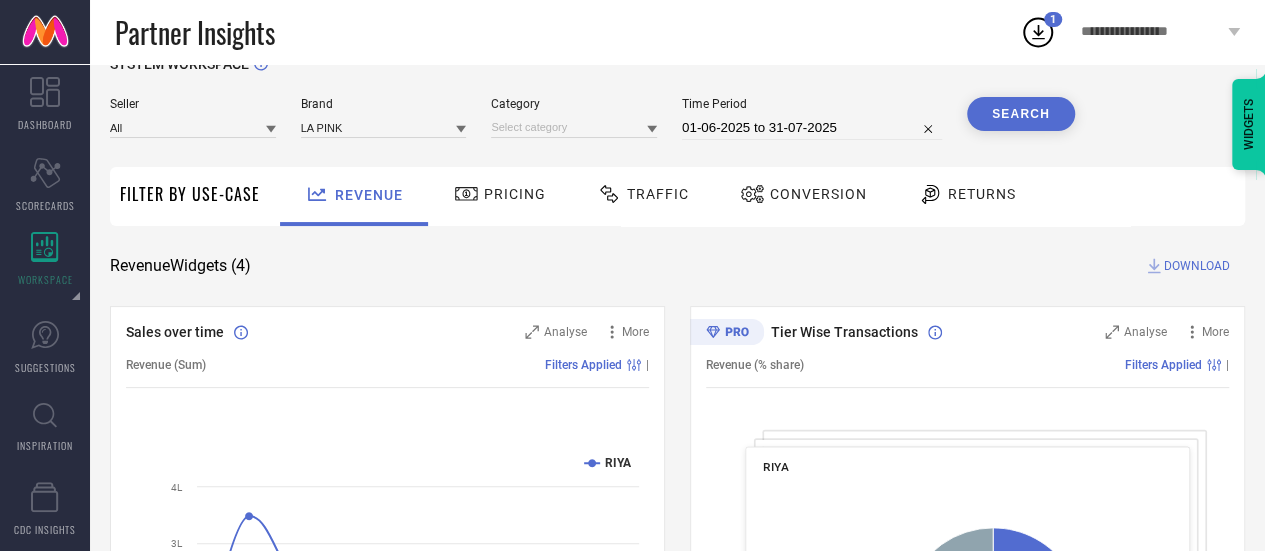 click on "Search" at bounding box center [1021, 114] 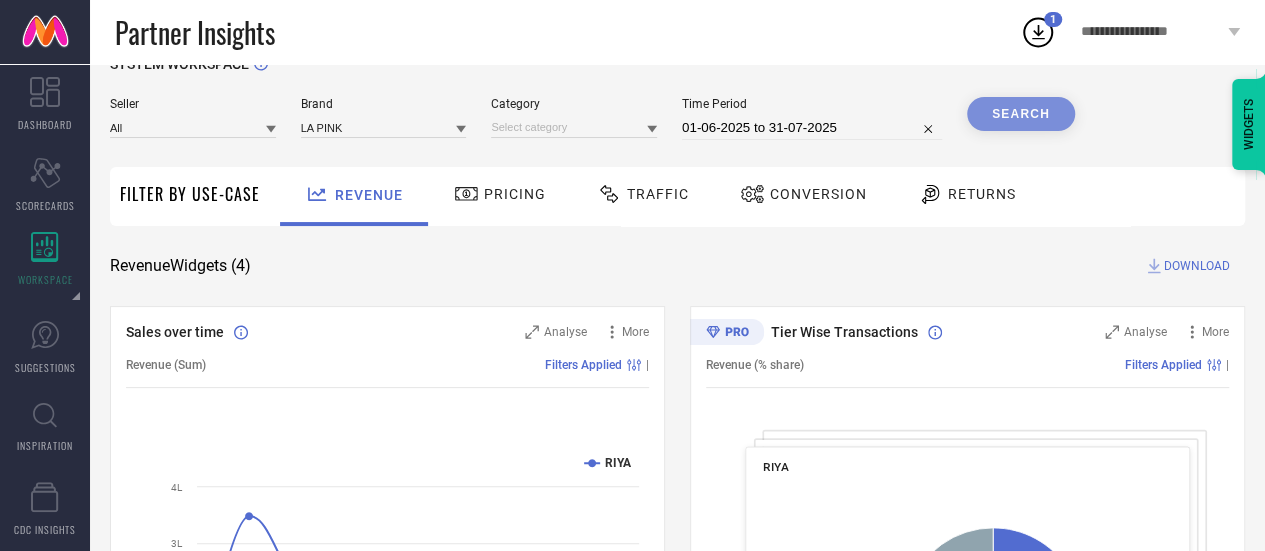 click 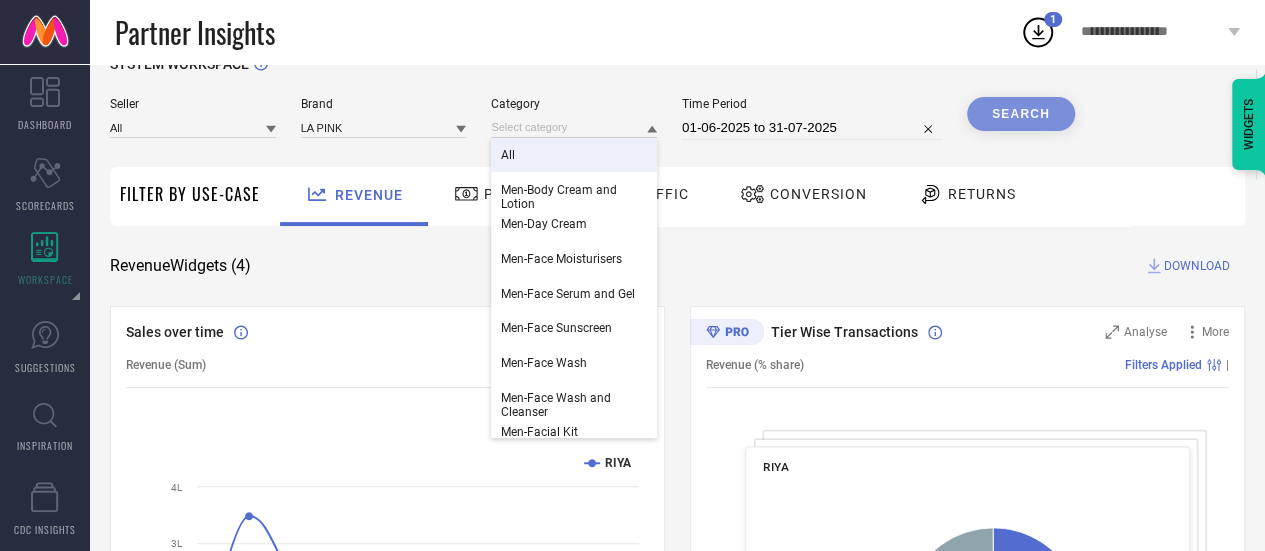 click on "All" at bounding box center (574, 155) 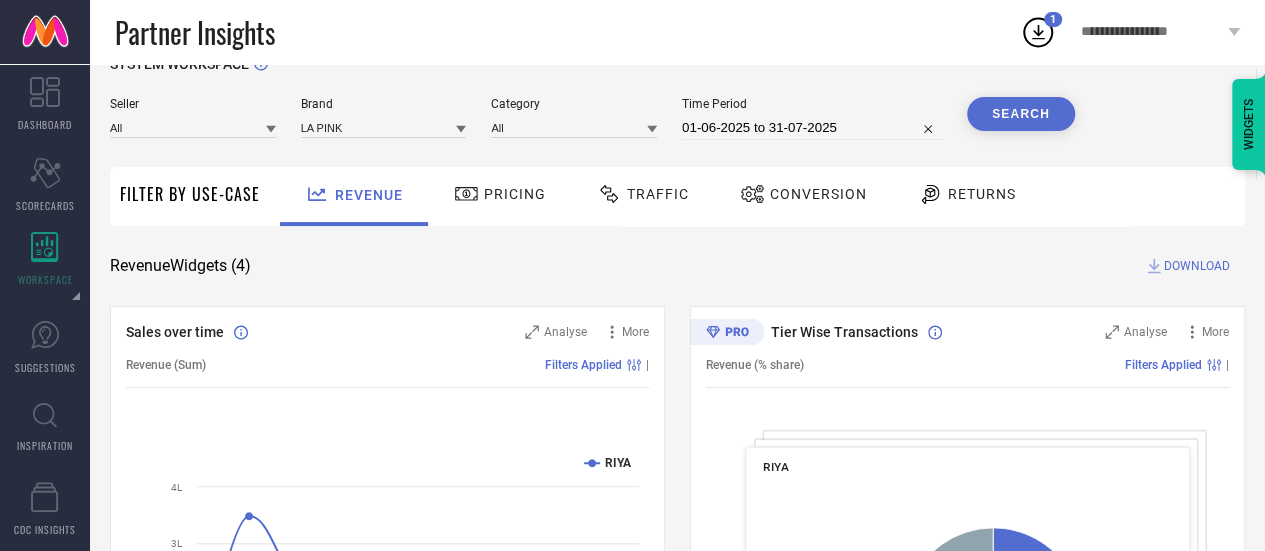 click on "Search" at bounding box center [1021, 114] 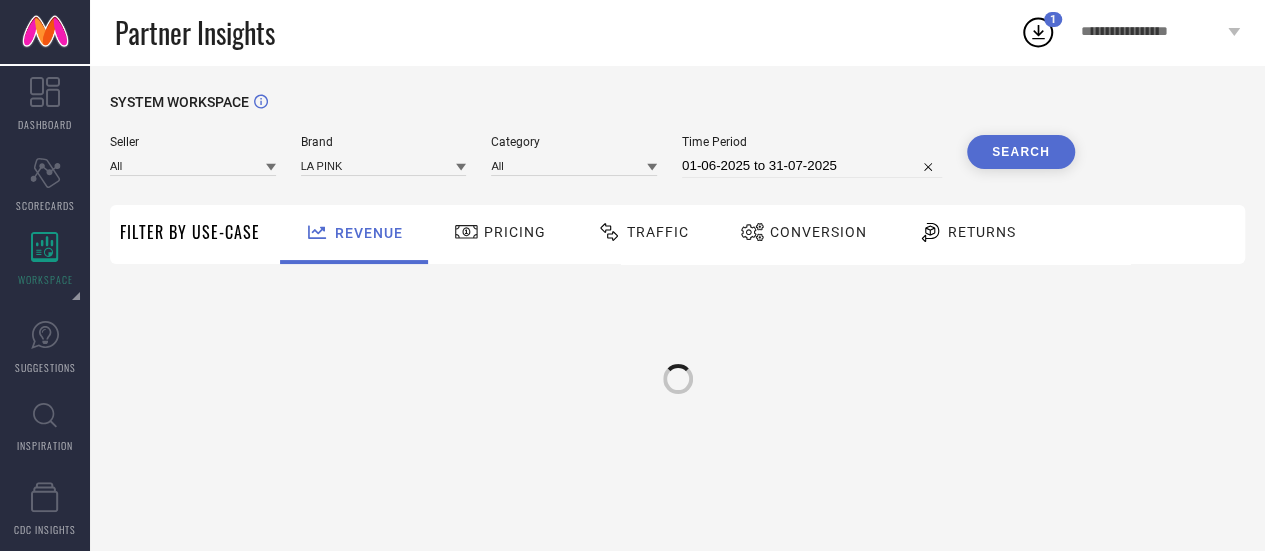 scroll, scrollTop: 0, scrollLeft: 0, axis: both 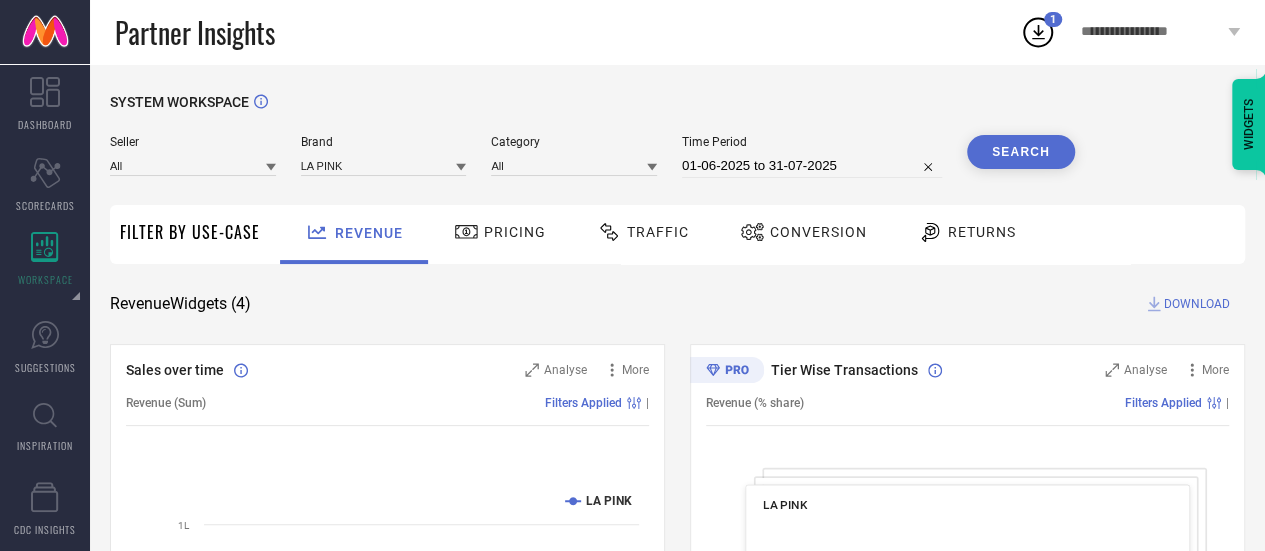 click on "DOWNLOAD" at bounding box center (1197, 304) 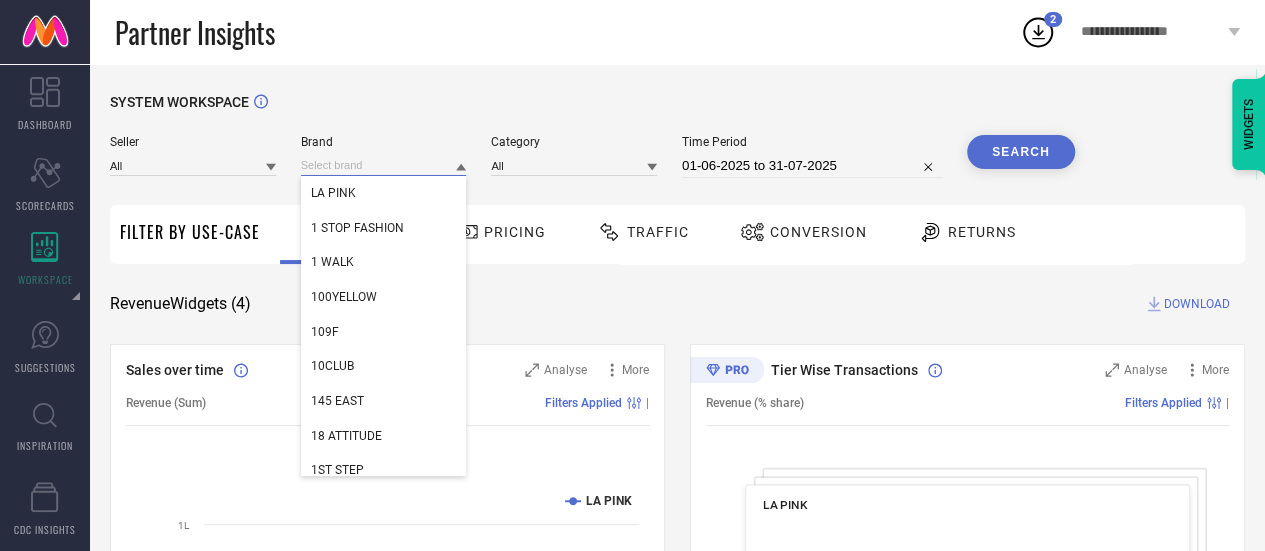 click at bounding box center [384, 165] 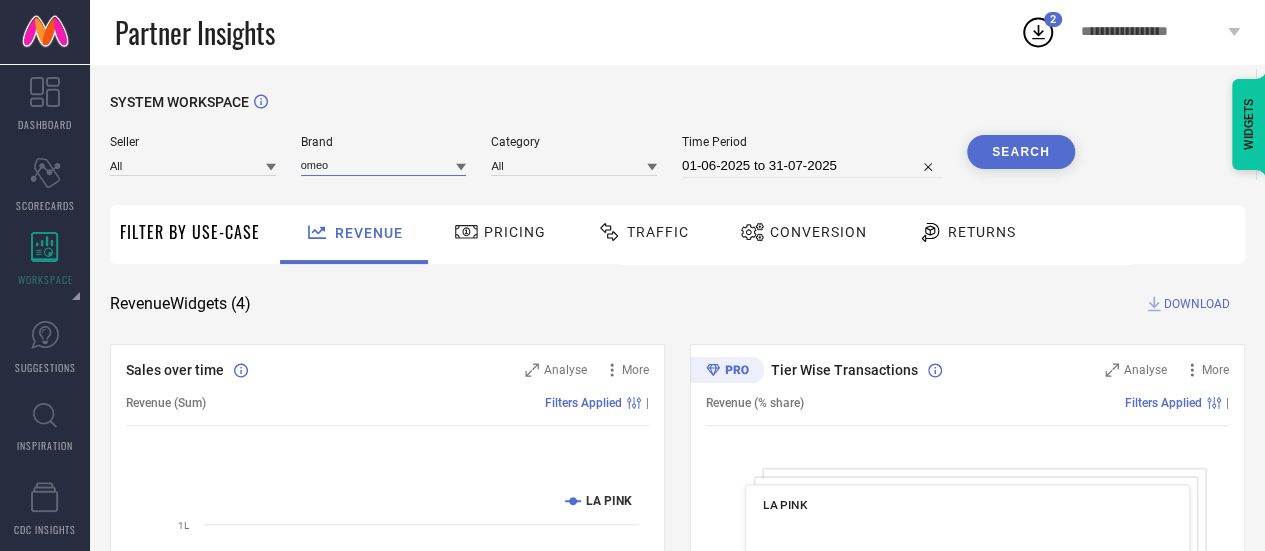 type on "omeo" 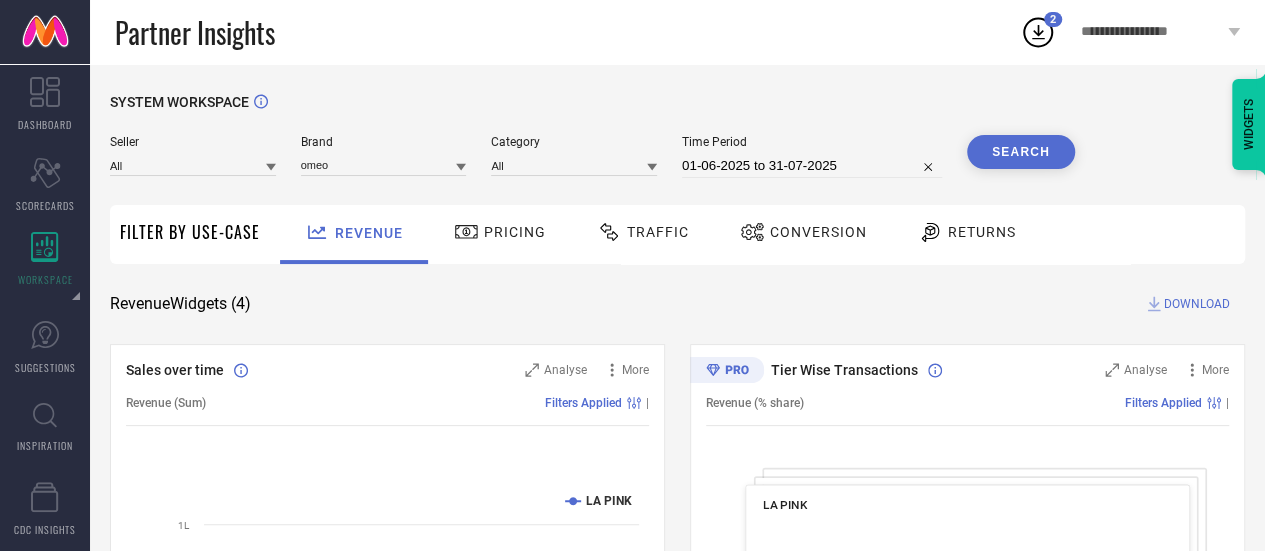 click on "Seller All Brand [FIRST] [LAST] BEAUTY FORMULAS BEAUTY CREATIONS BEAUTY OF JOSEON BEAUTYRELAY LONDON BEAUTY AND THE BEAST FAE BEAUTY DIAM BEAUTY GUSH BEAUTY RUFA BEAUTY SKIN BEAUTY ECSTACBEAUTY EVE'S BEAUTY SWISS BEAUTY TONIQ BEAUTY TOUCH BEAUTY BOUJEE BEAUTY DAZORR BEAUTY KAEFIE BEAUTY Category All Time Period 01-06-2025 to 31-07-2025 Search" at bounding box center (592, 156) 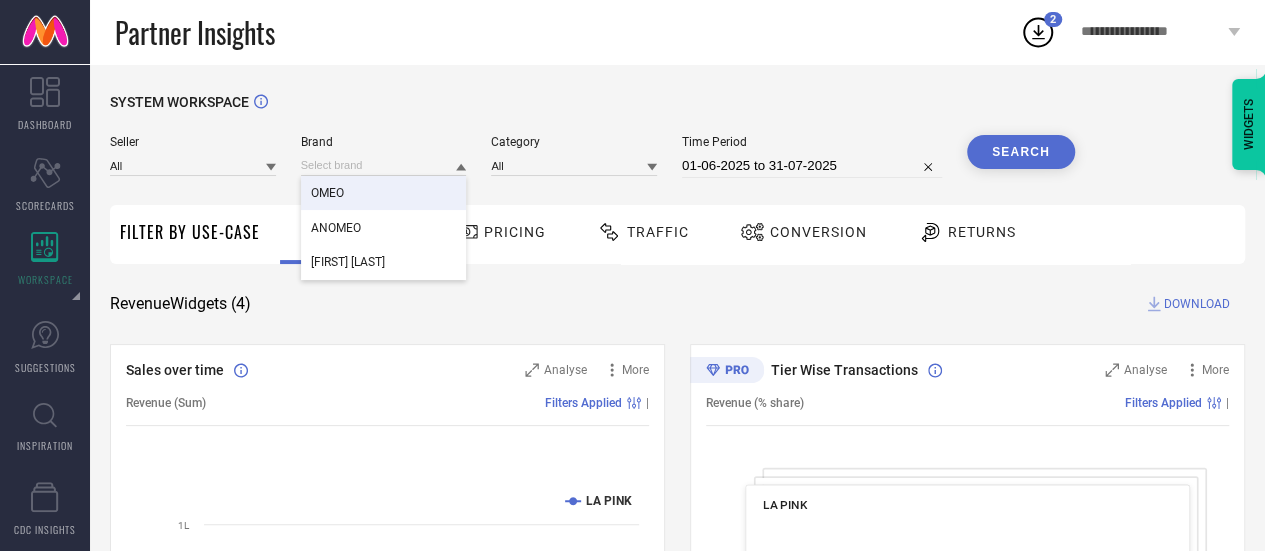click on "OMEO" at bounding box center [384, 193] 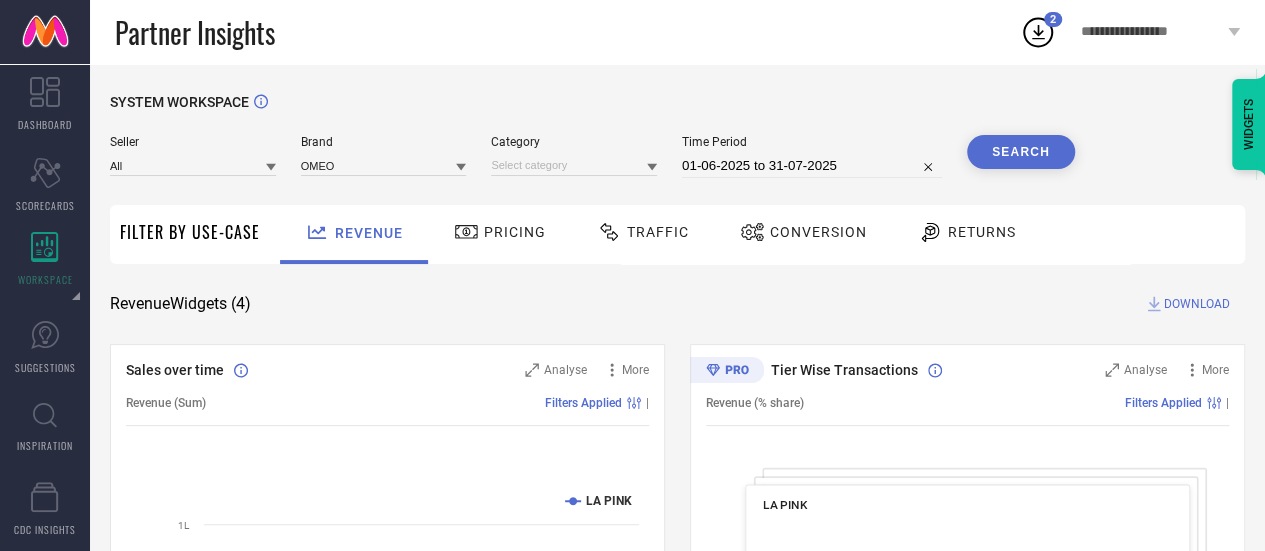 click 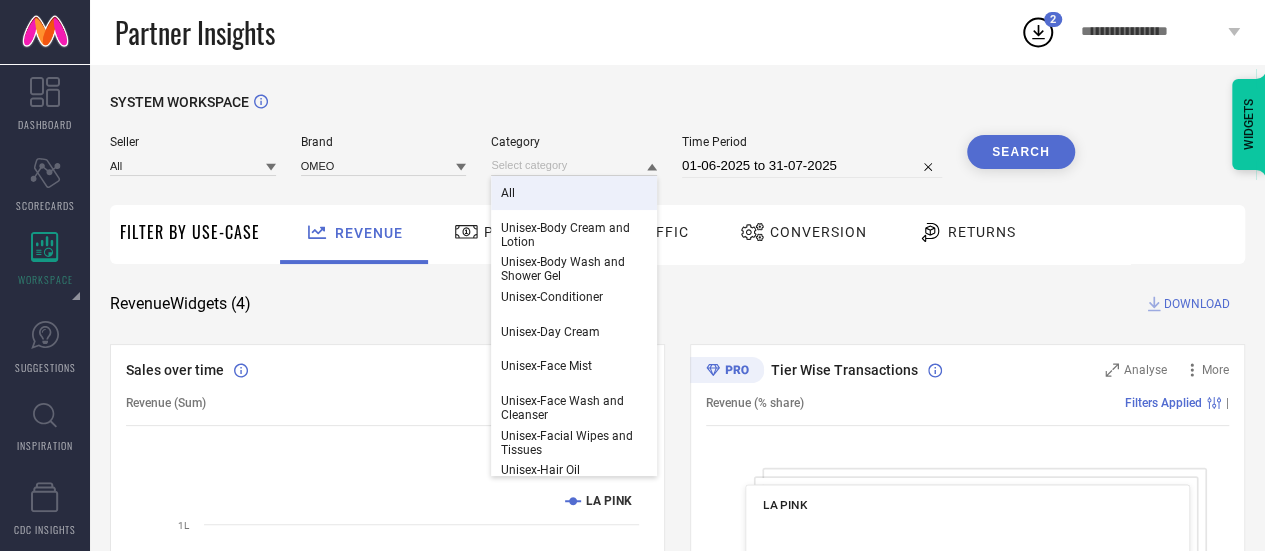 click on "All" at bounding box center (574, 193) 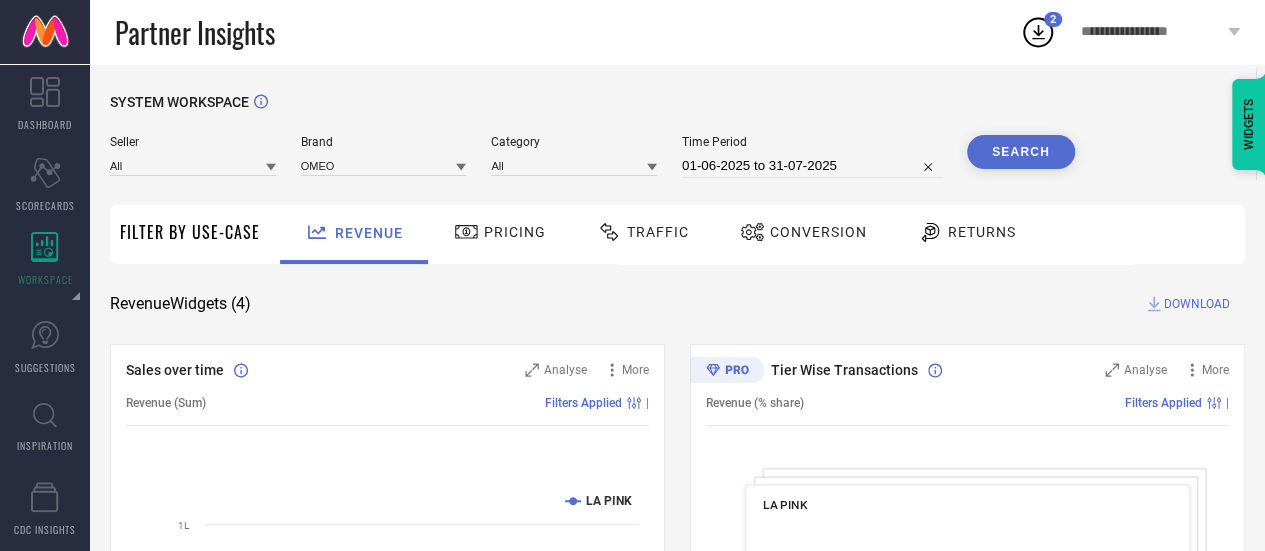 click on "Search" at bounding box center (1021, 152) 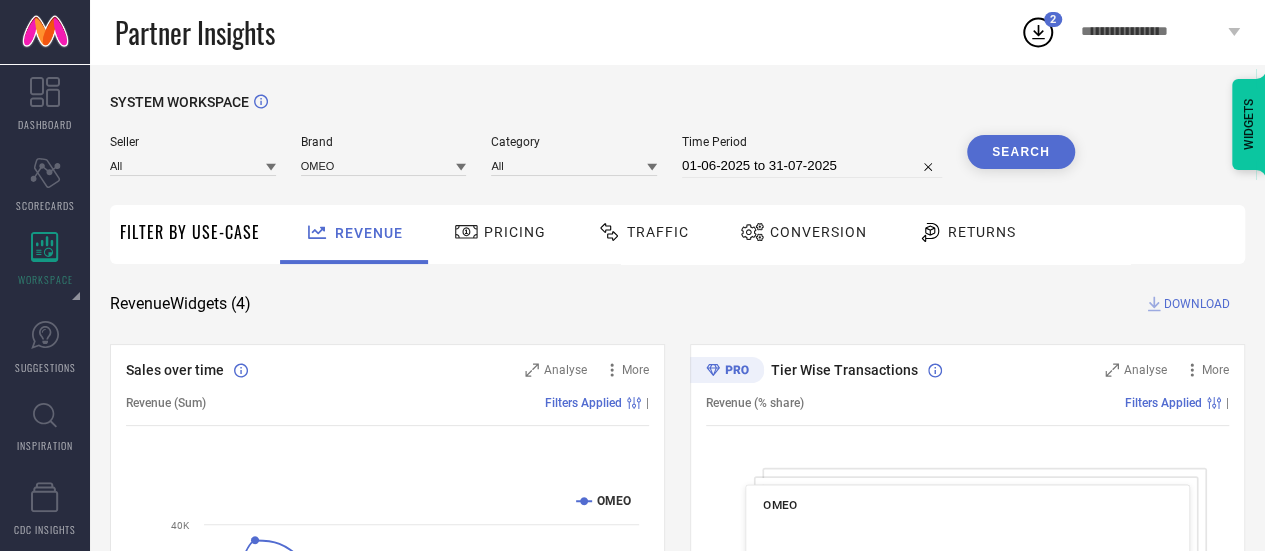 click on "DOWNLOAD" at bounding box center (1197, 304) 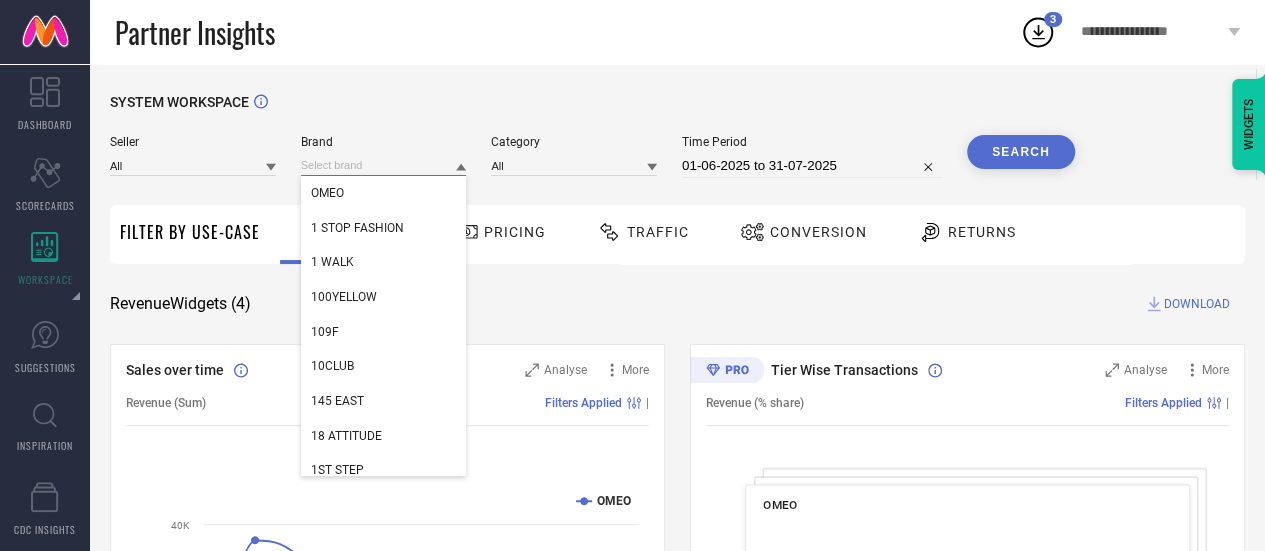 click at bounding box center [384, 165] 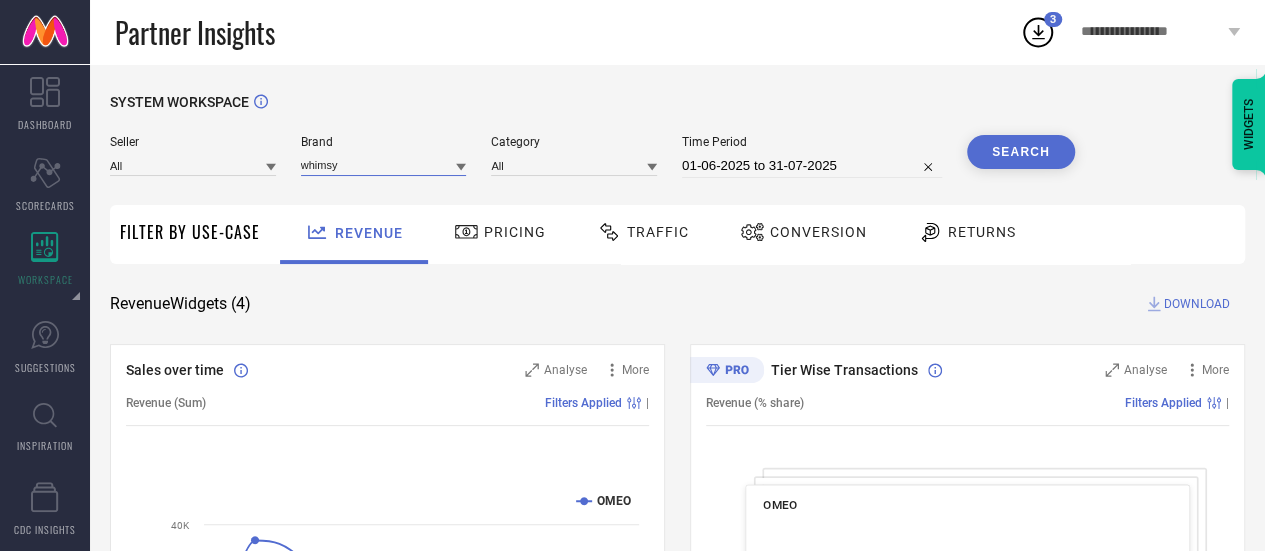 type on "whimsy" 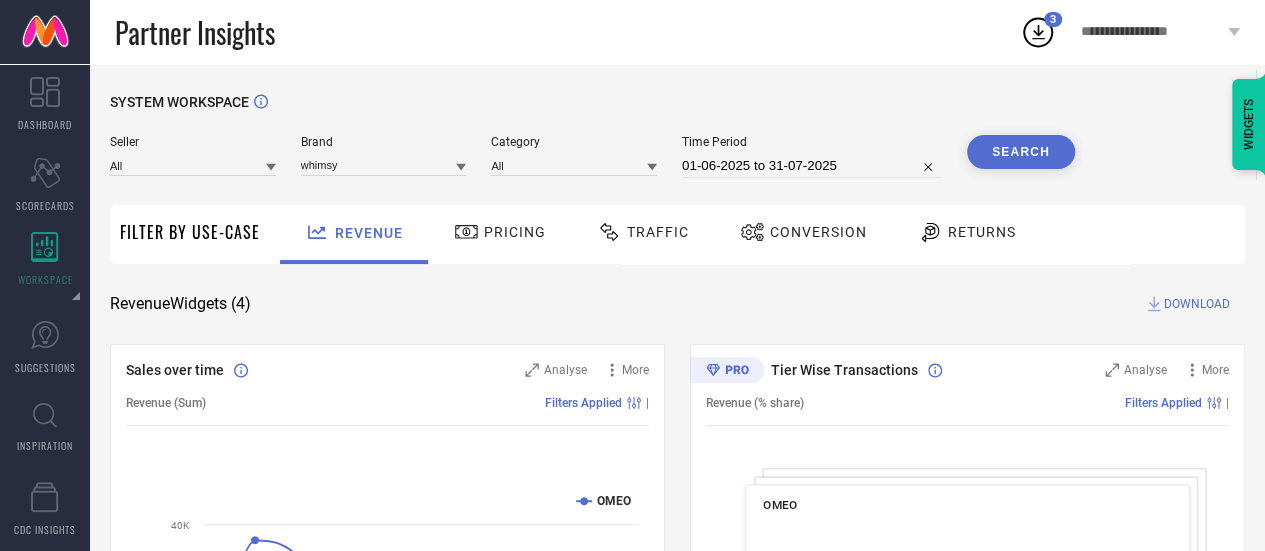click 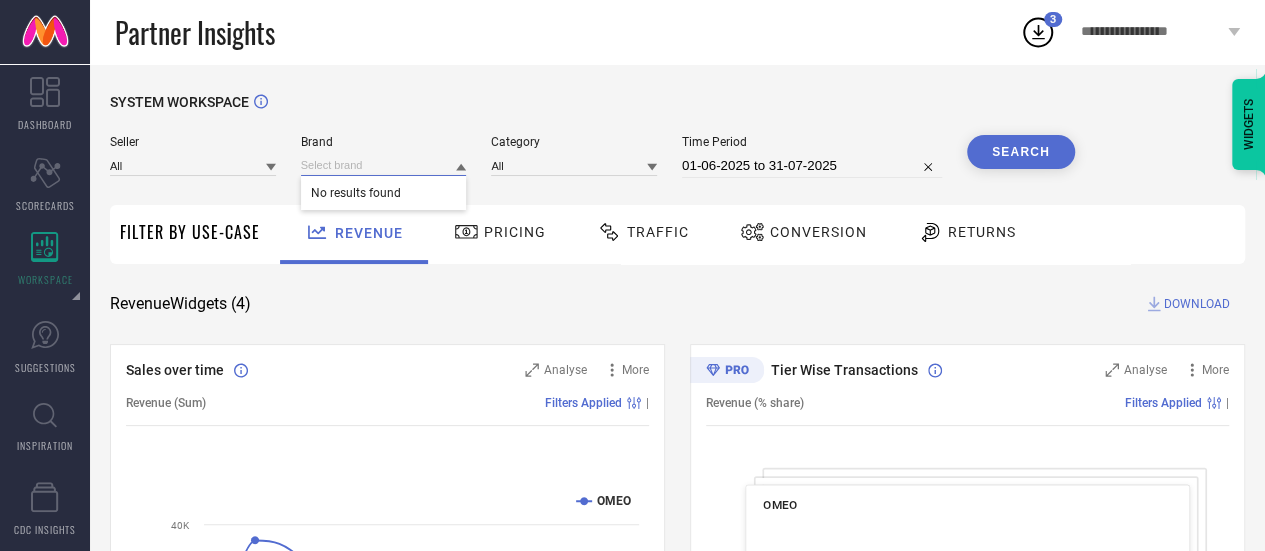 click at bounding box center (384, 165) 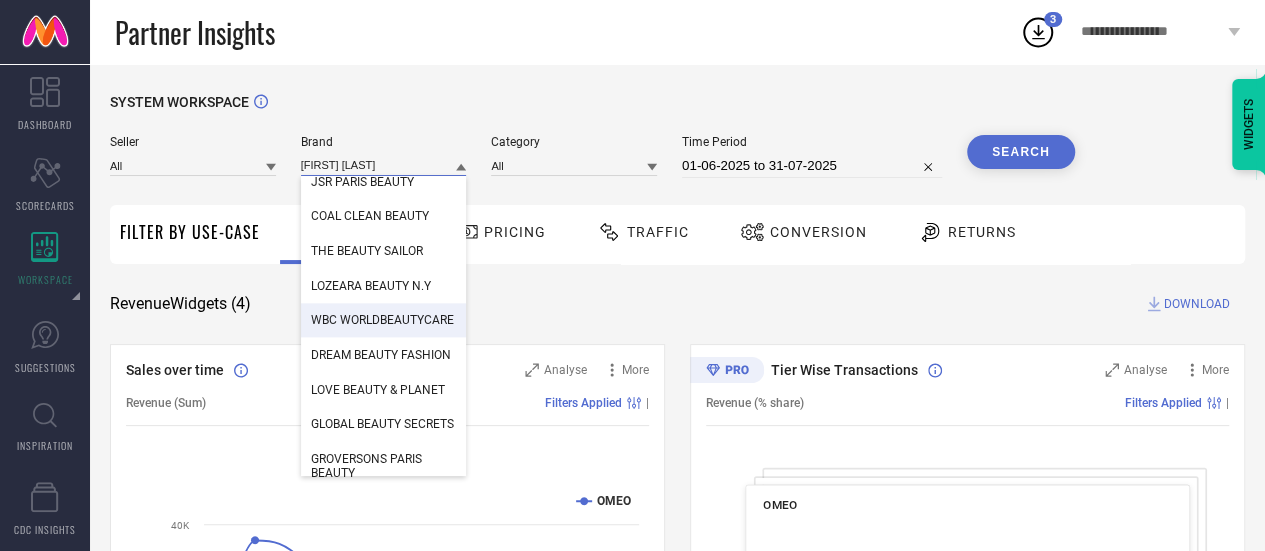 scroll, scrollTop: 1240, scrollLeft: 0, axis: vertical 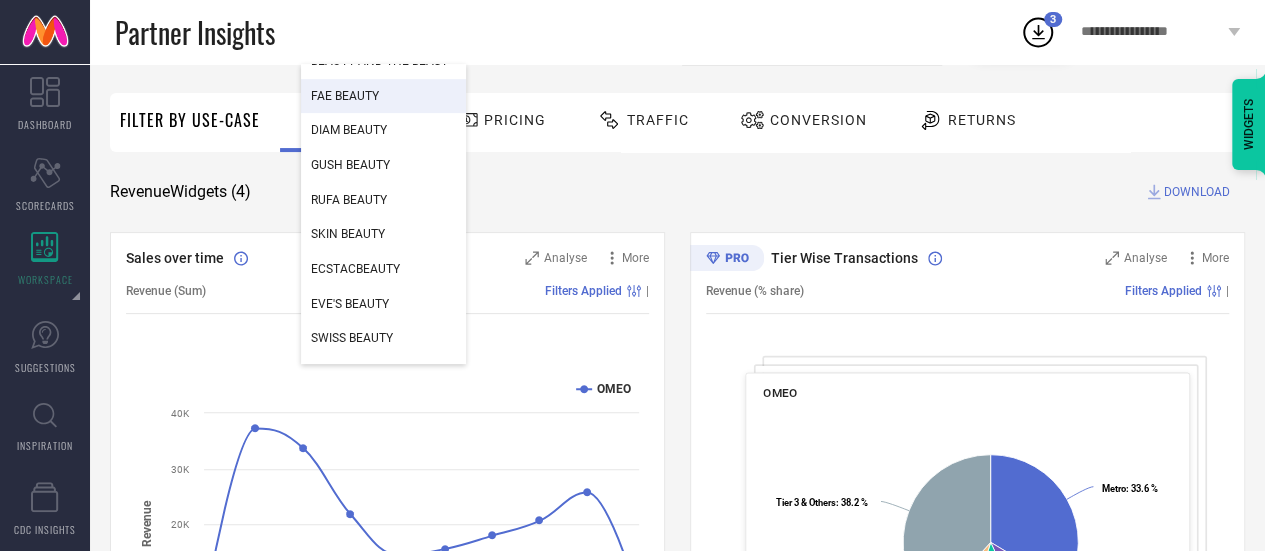 type on "[FIRST] [LAST]" 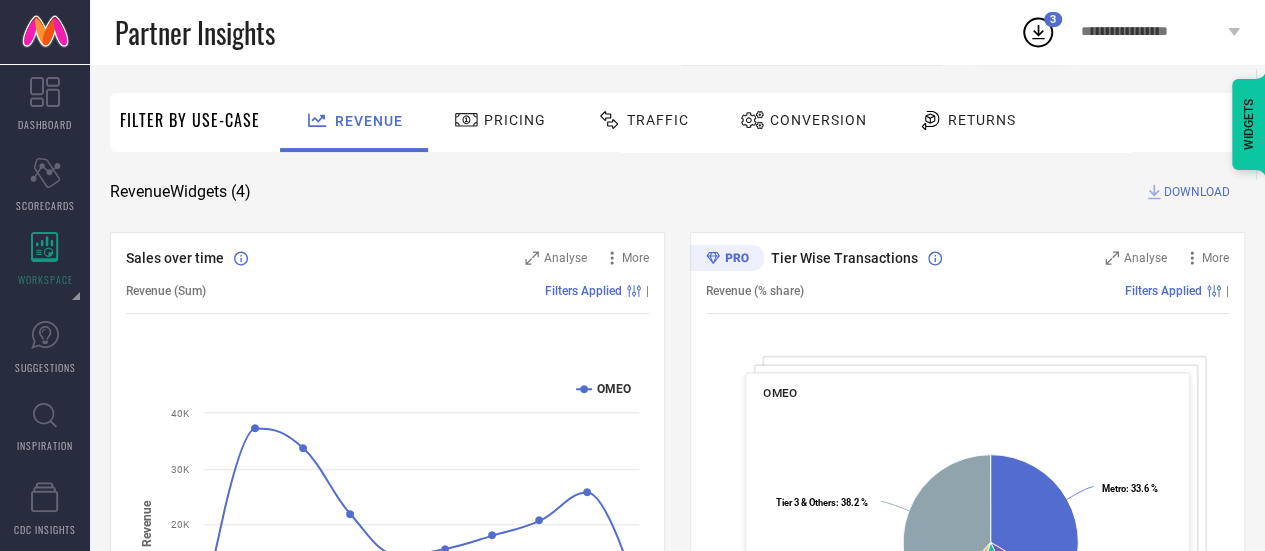 scroll, scrollTop: 0, scrollLeft: 0, axis: both 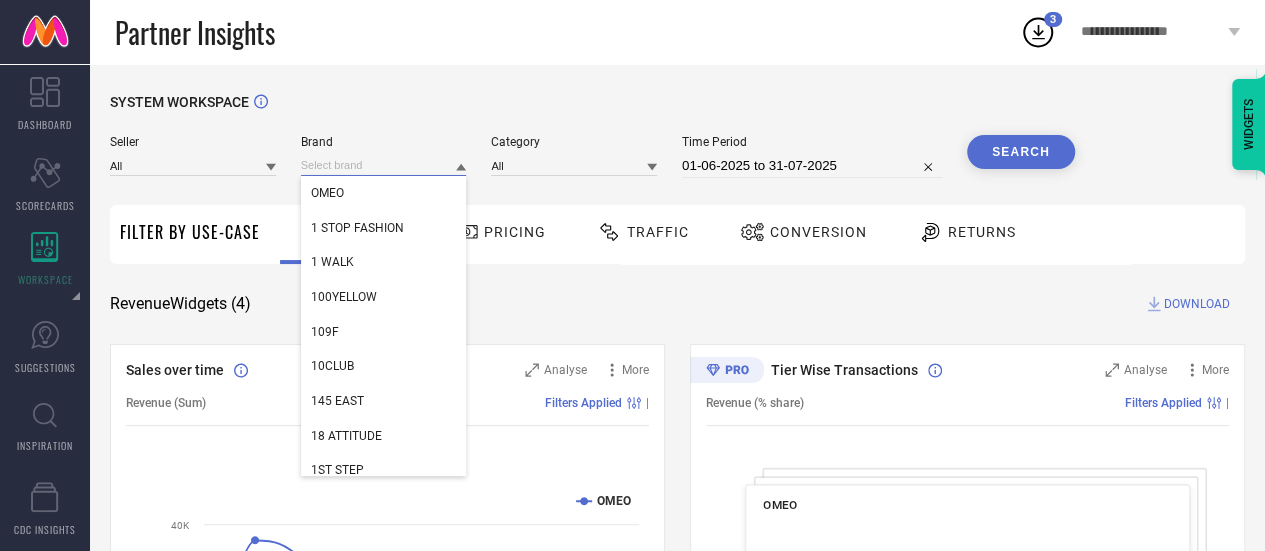 click at bounding box center (384, 165) 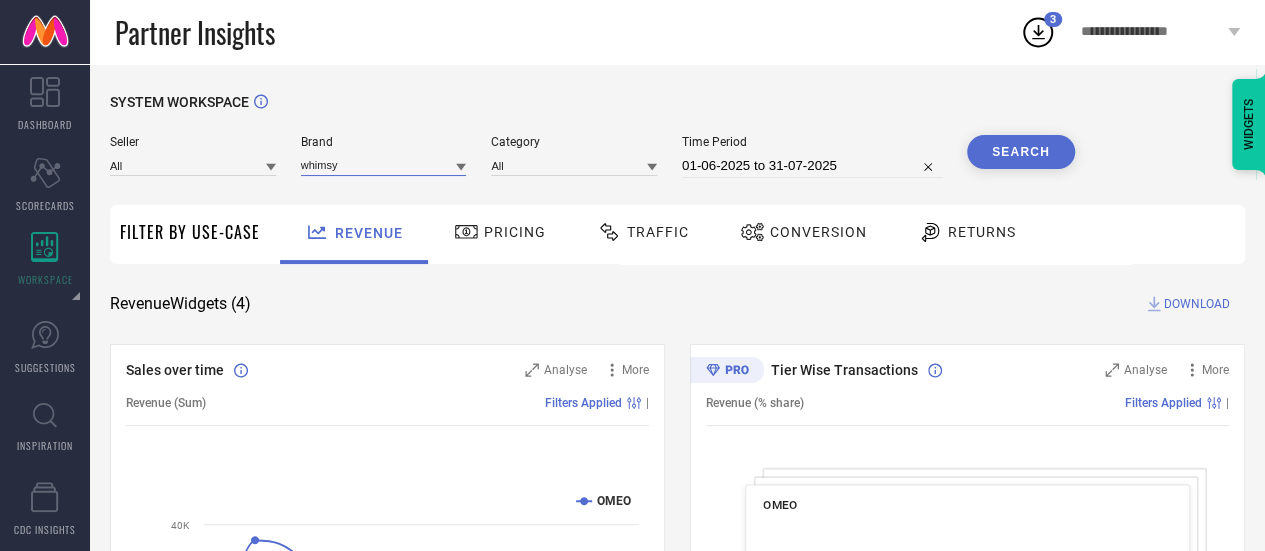 type on "whimsy" 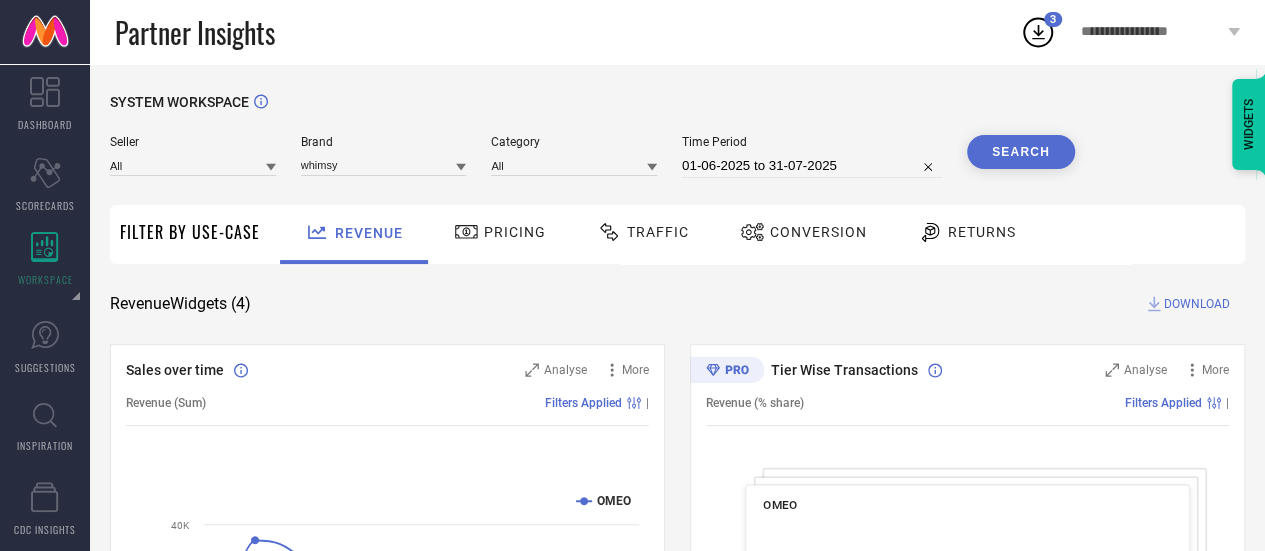 click 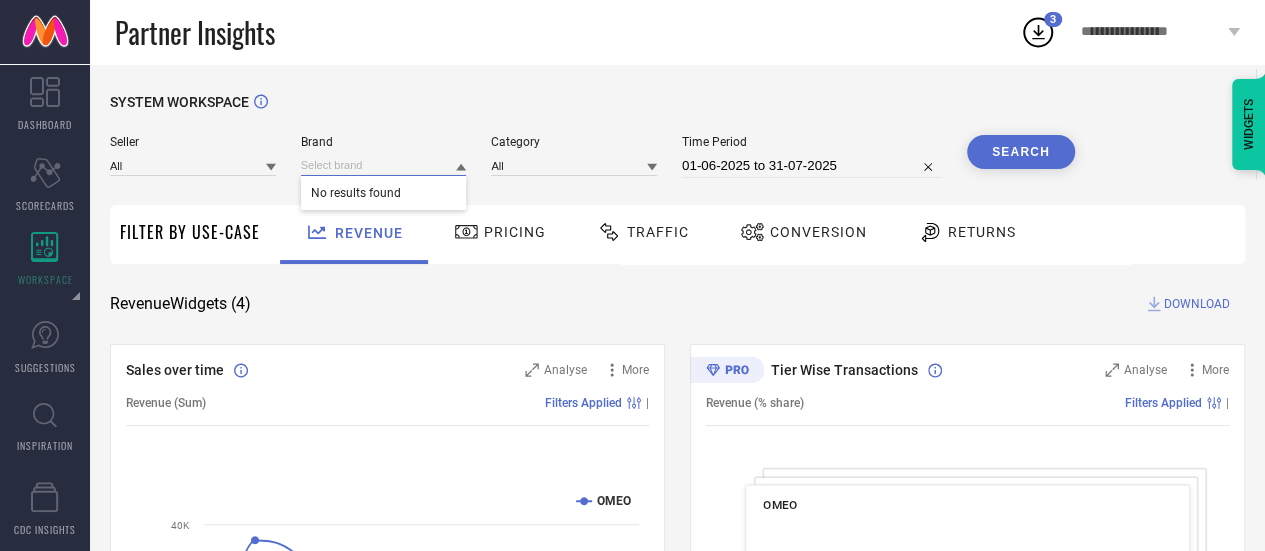 click at bounding box center [384, 165] 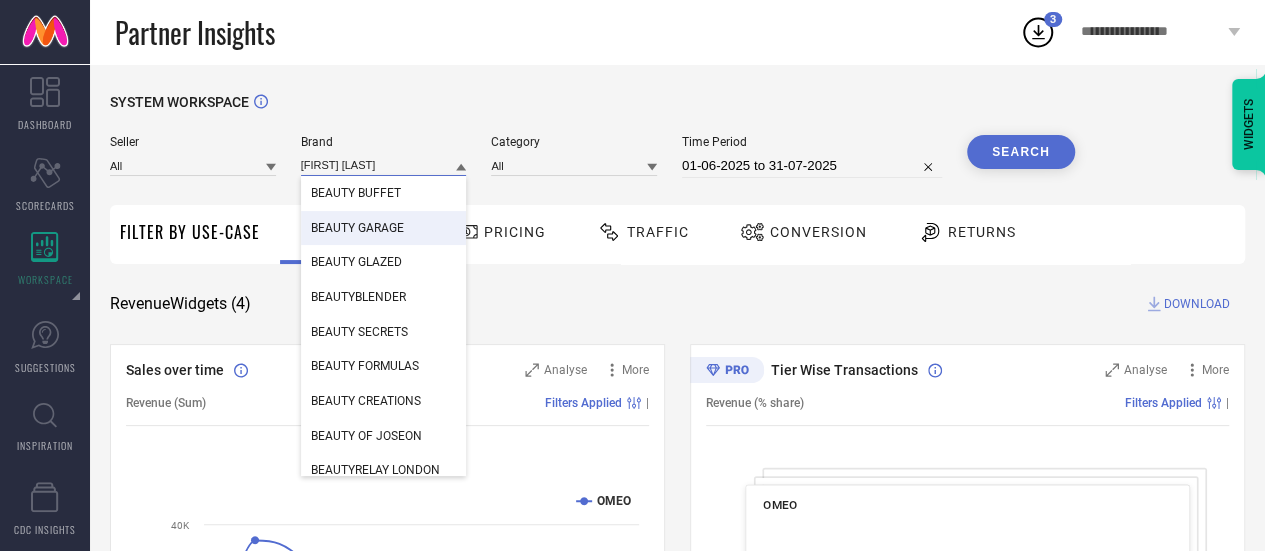 type on "[FIRST] [LAST]" 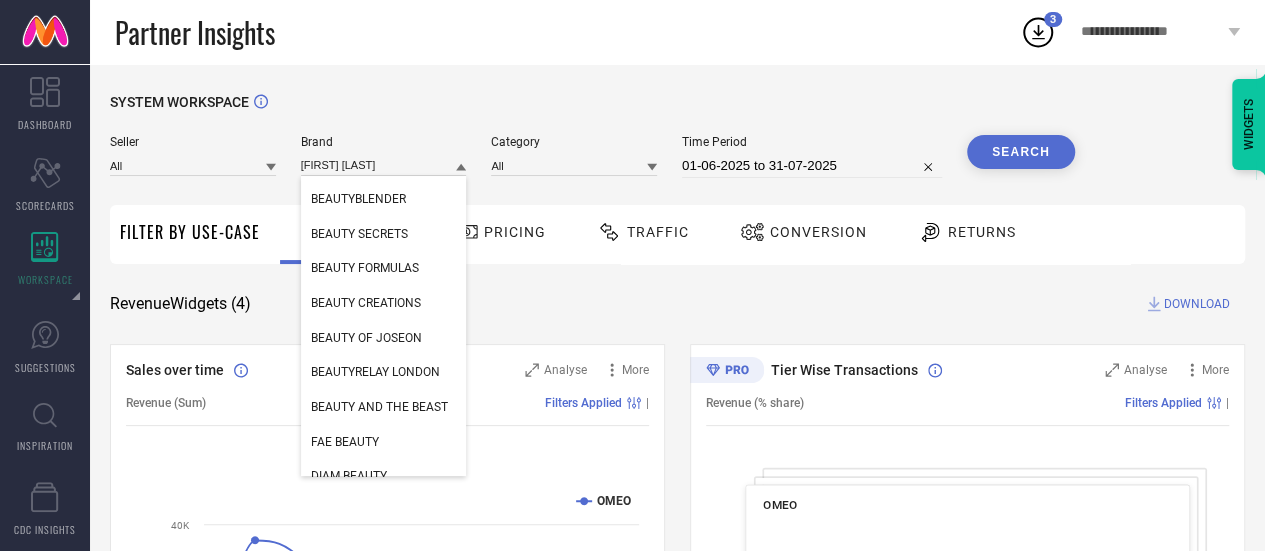 scroll, scrollTop: 0, scrollLeft: 0, axis: both 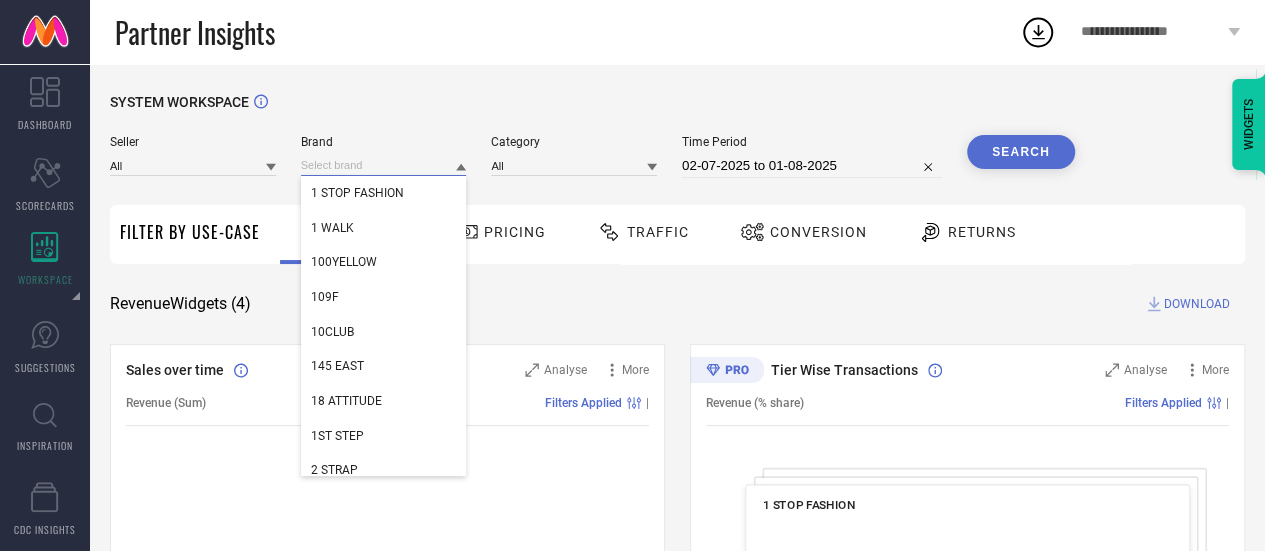 click at bounding box center (384, 165) 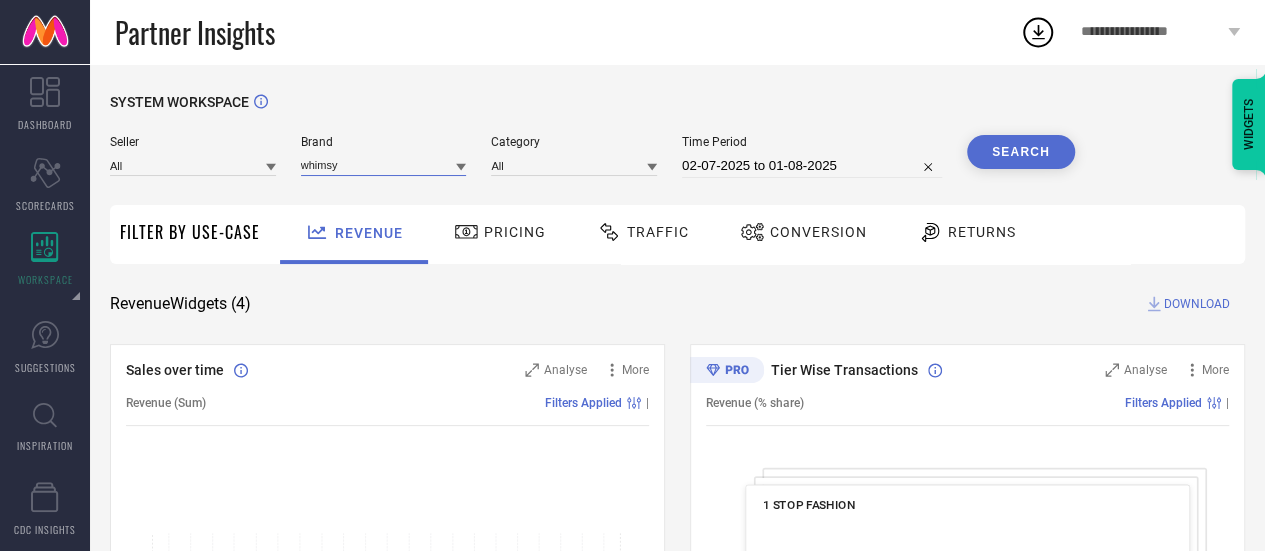 type on "whimsy" 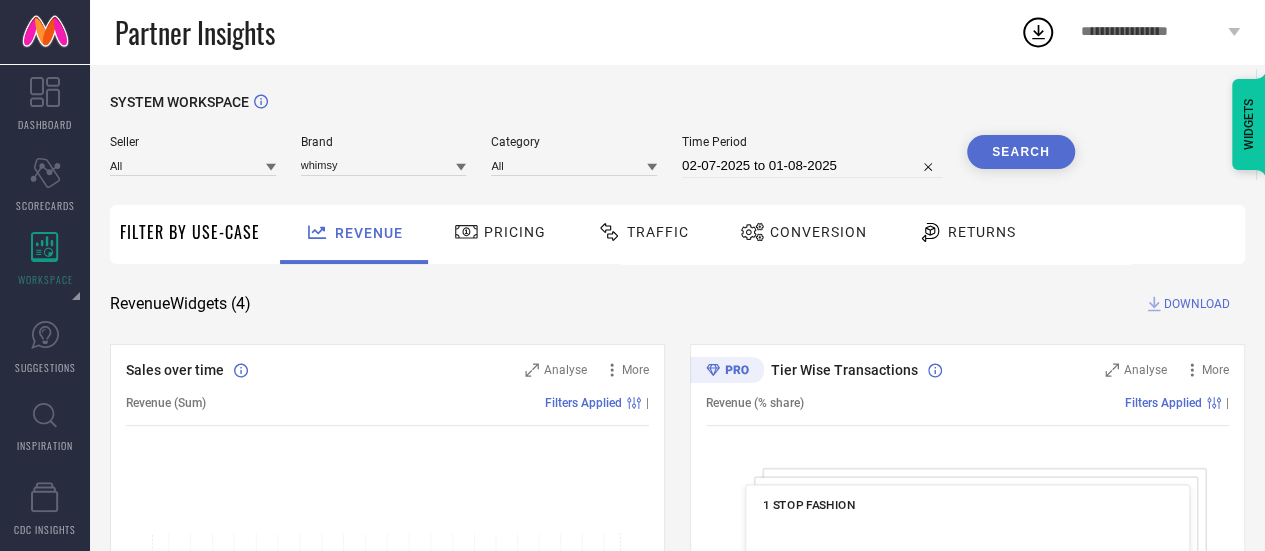 click 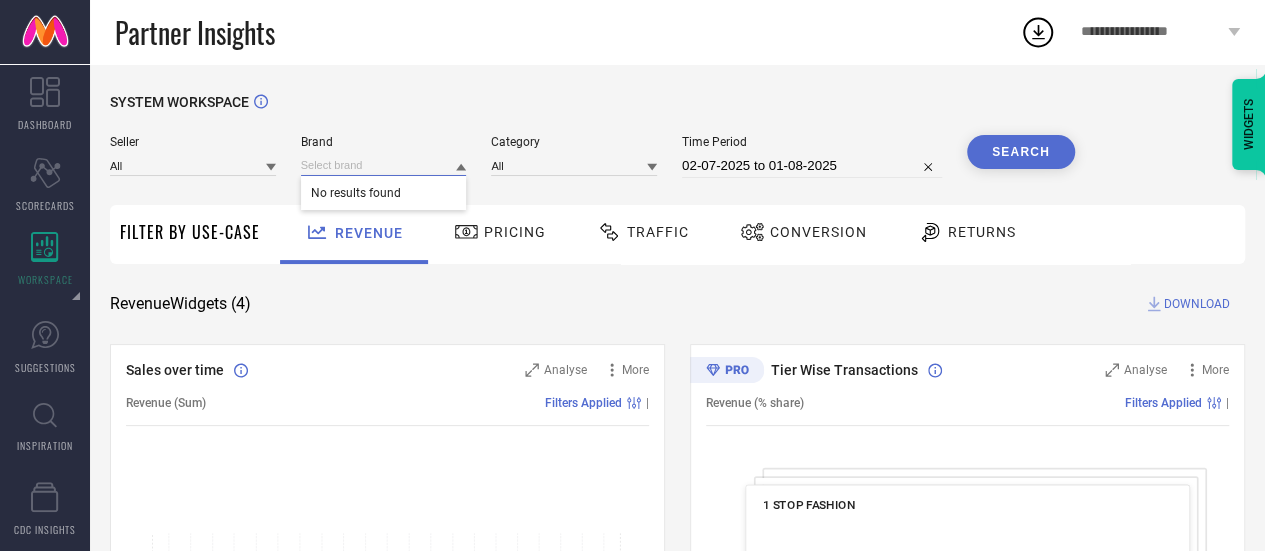click at bounding box center (384, 165) 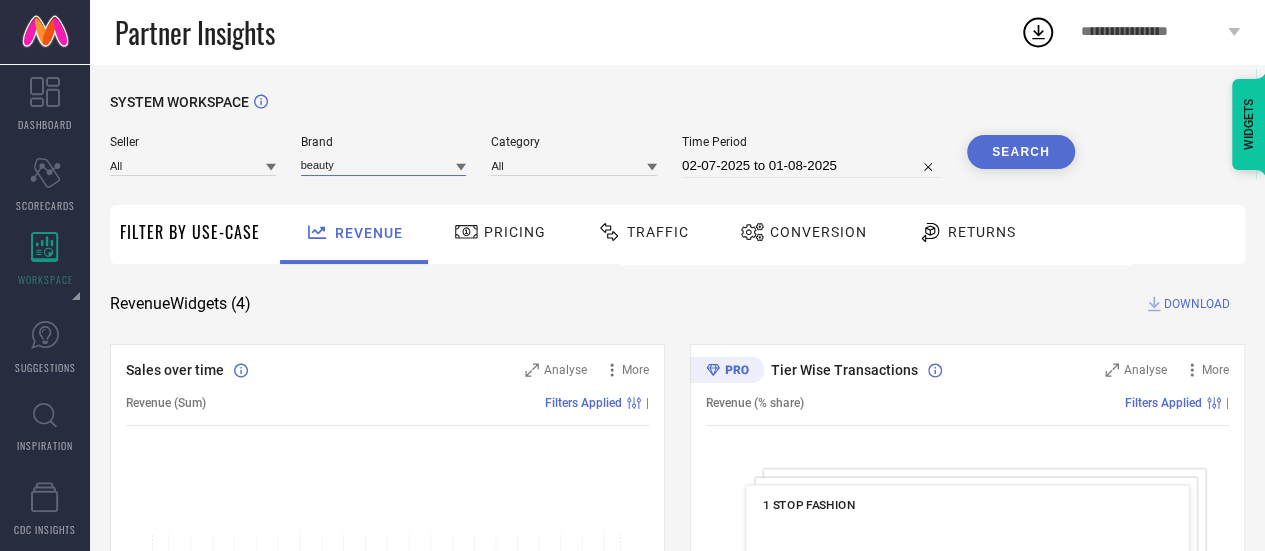 type on "beauty" 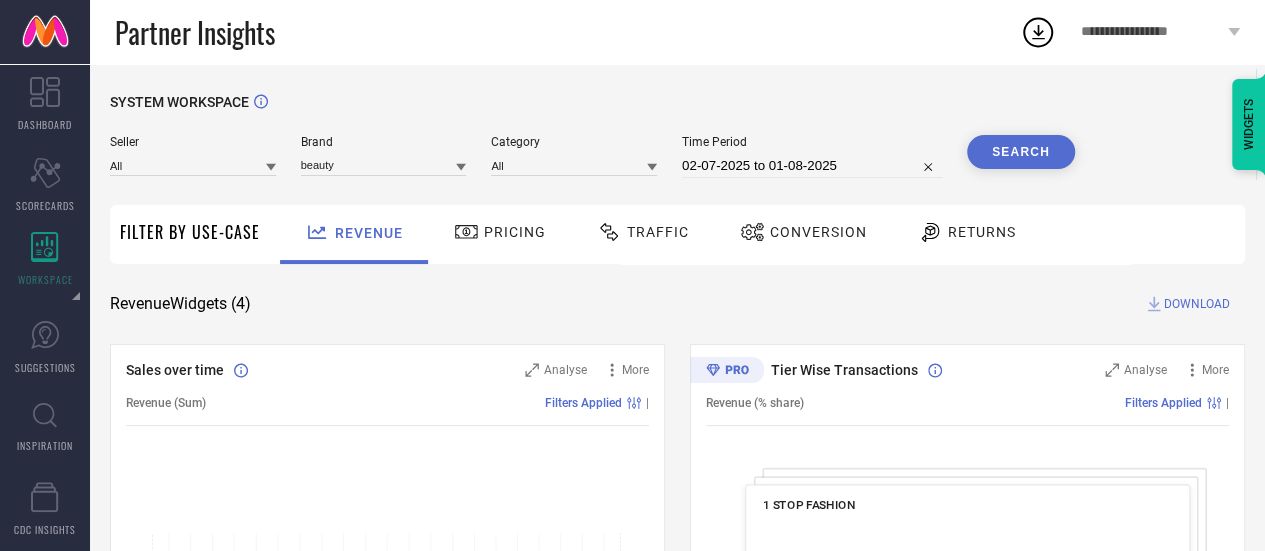 click at bounding box center [461, 166] 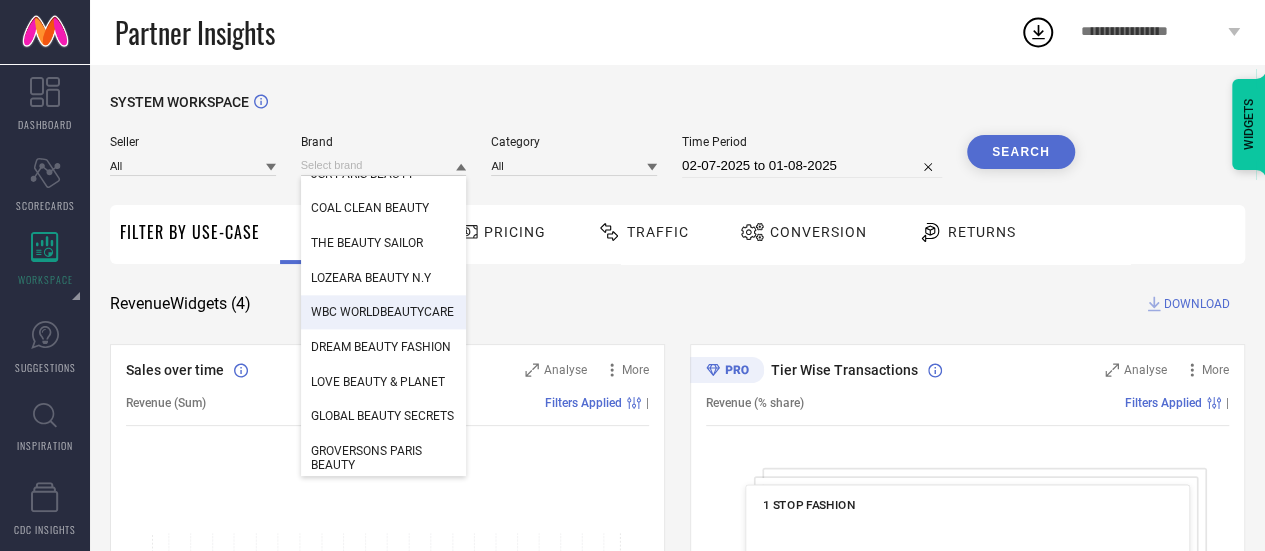 scroll, scrollTop: 1240, scrollLeft: 0, axis: vertical 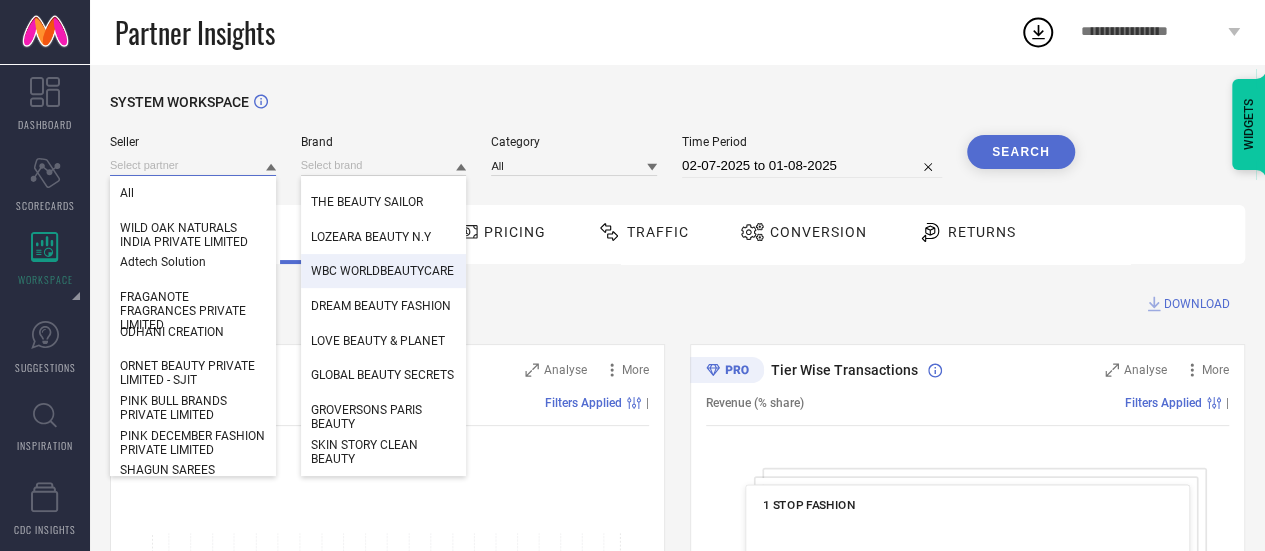 click at bounding box center [193, 165] 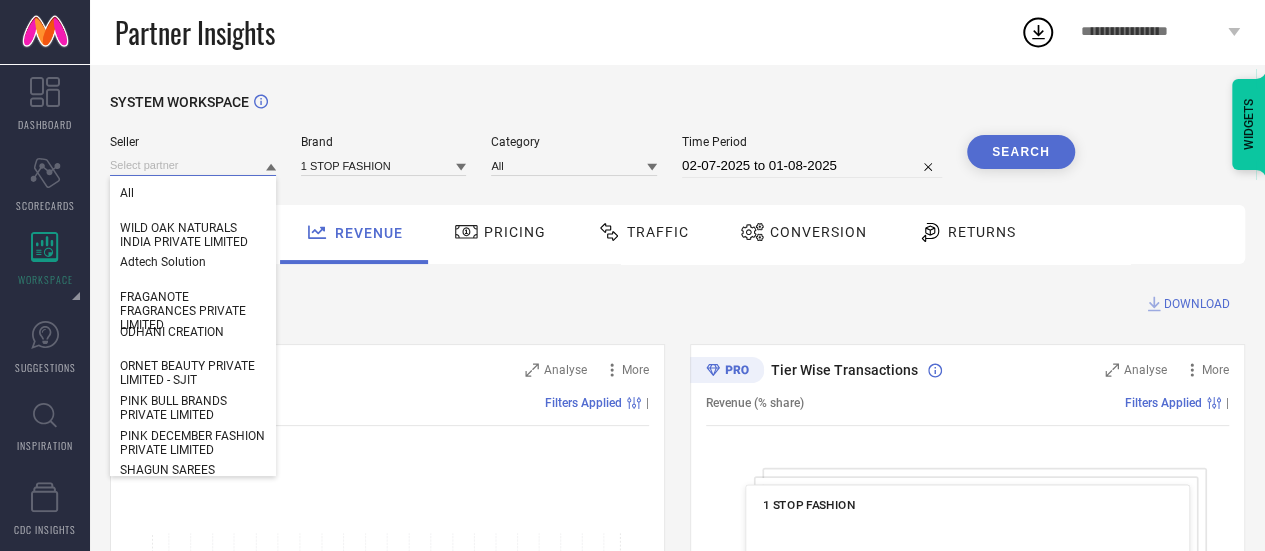 paste on "BIOENSURE" 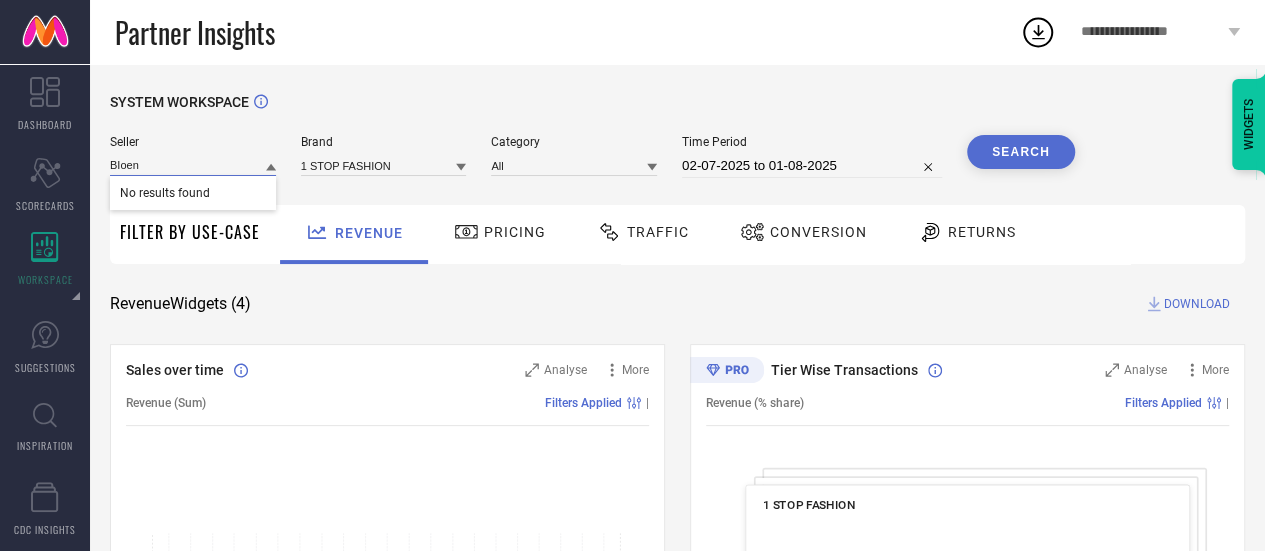 type on "BIoens" 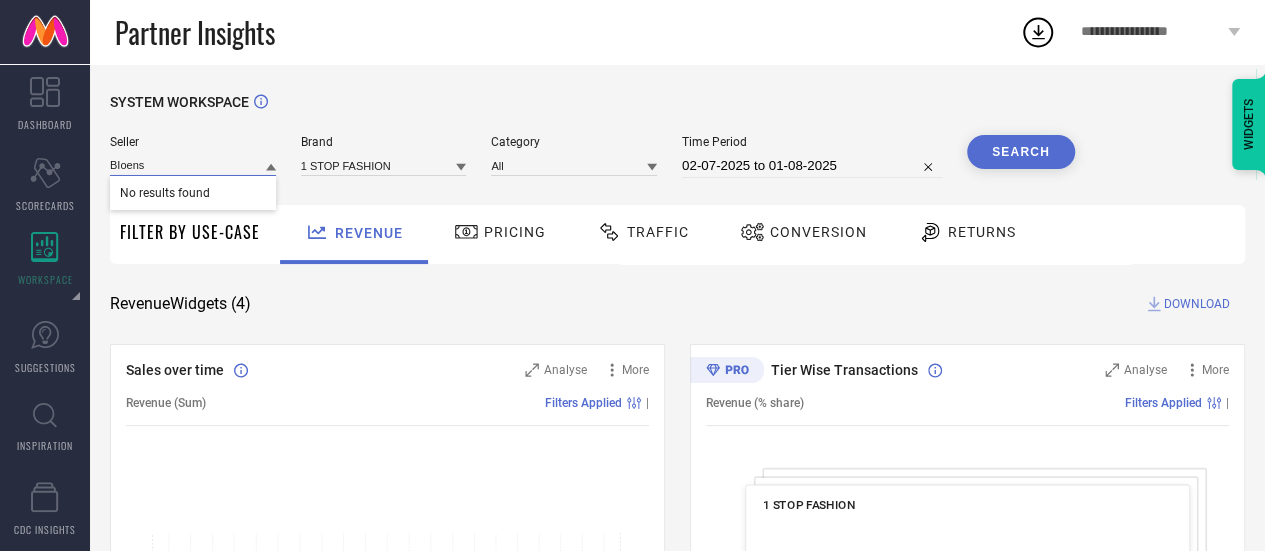 click on "BIoens" at bounding box center (193, 165) 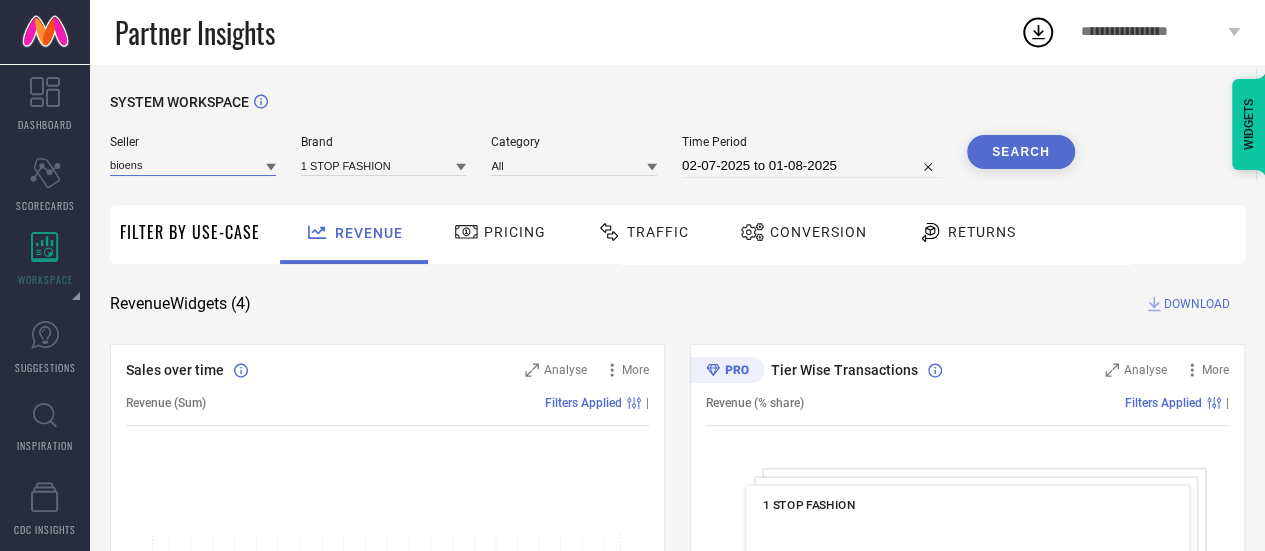 type on "bioens" 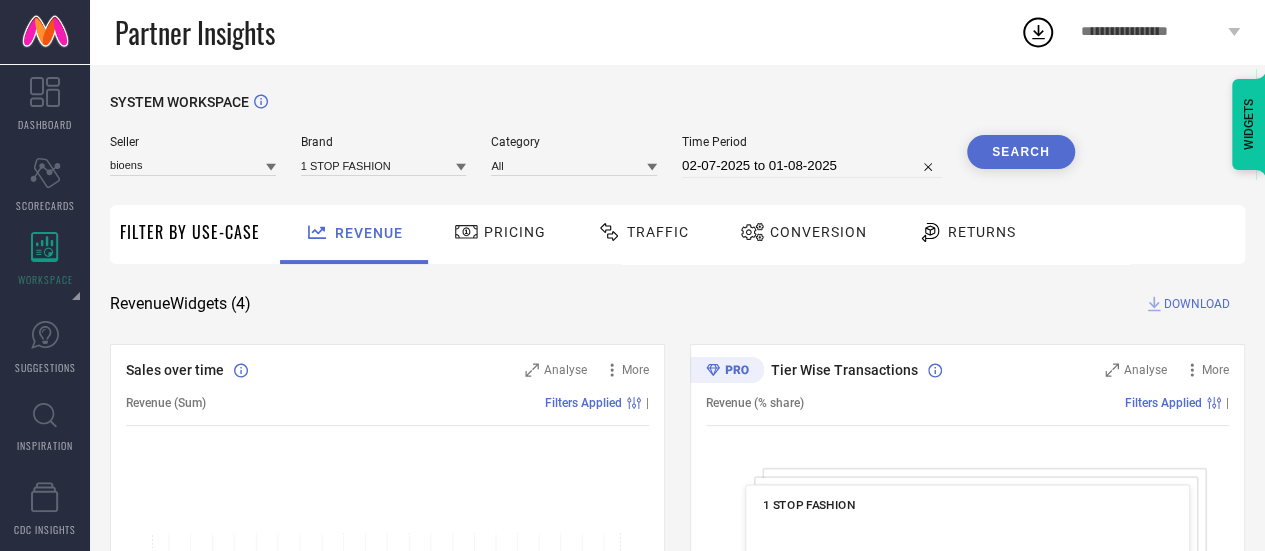 click 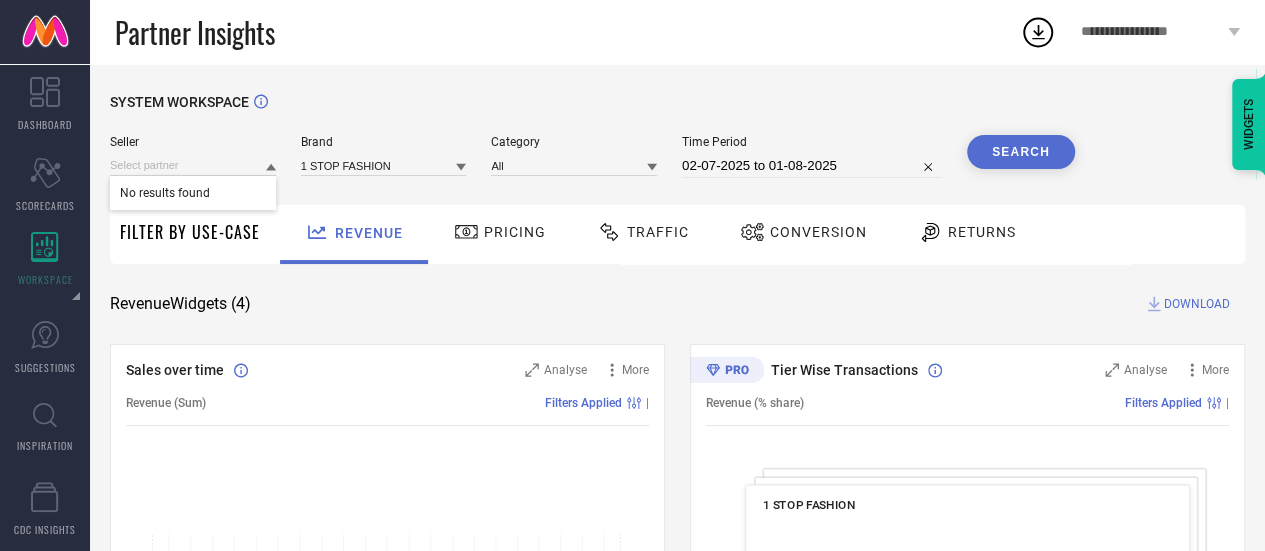 click at bounding box center (271, 166) 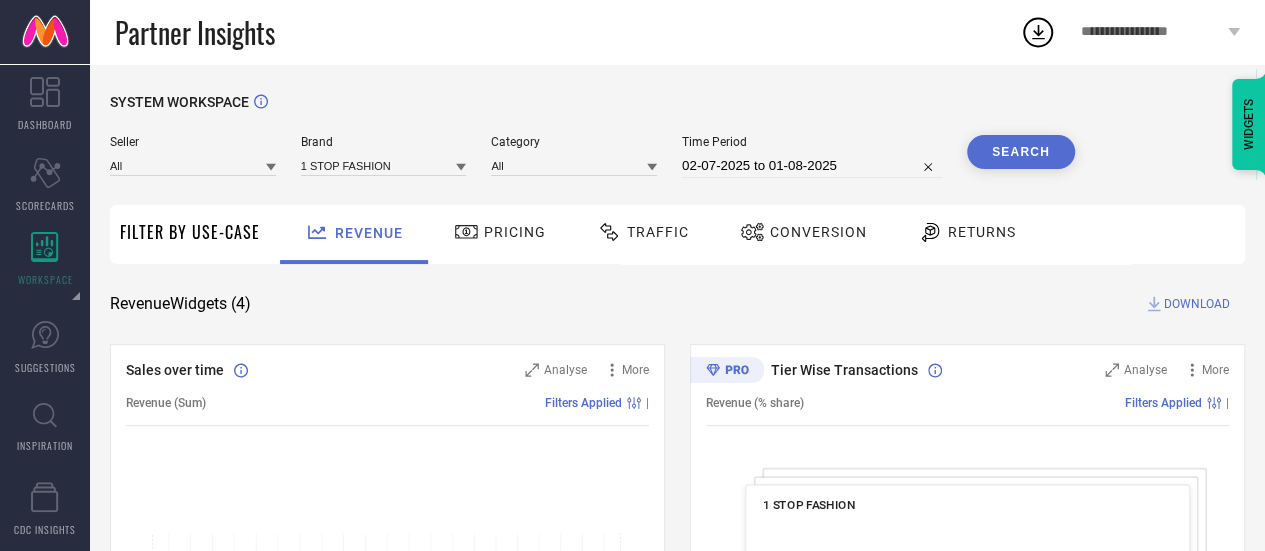 click at bounding box center (461, 166) 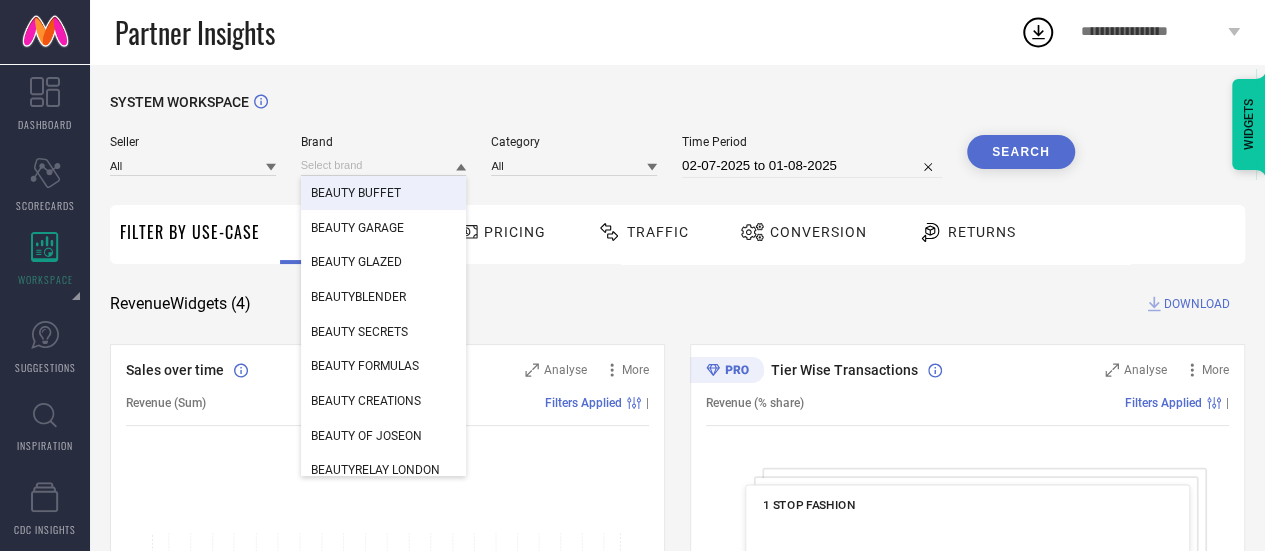 click on "SYSTEM WORKSPACE" at bounding box center (677, 114) 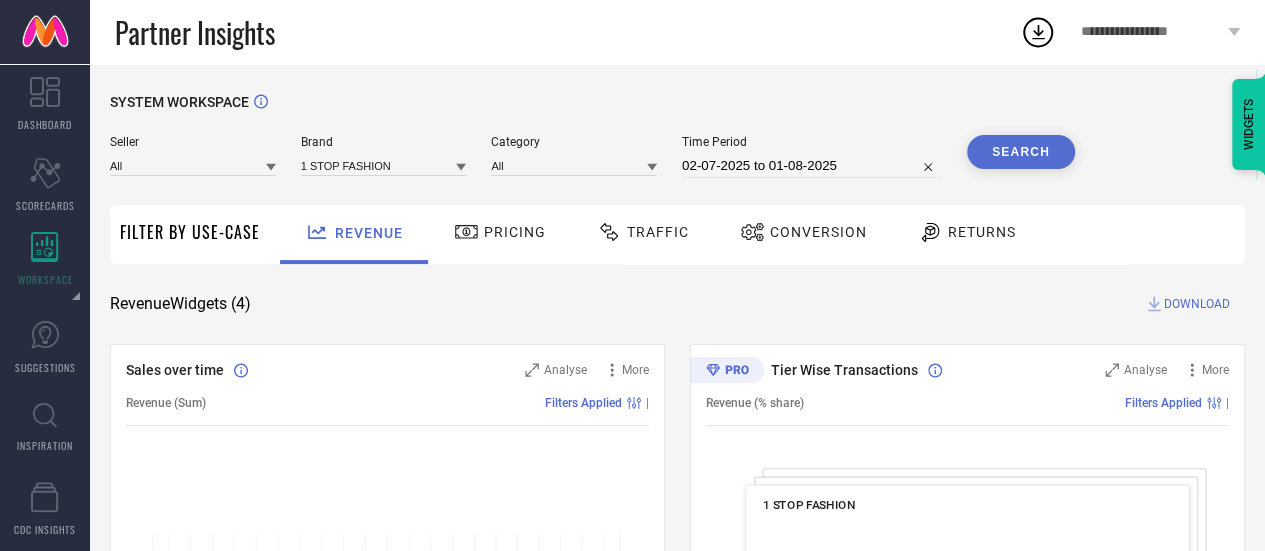 click 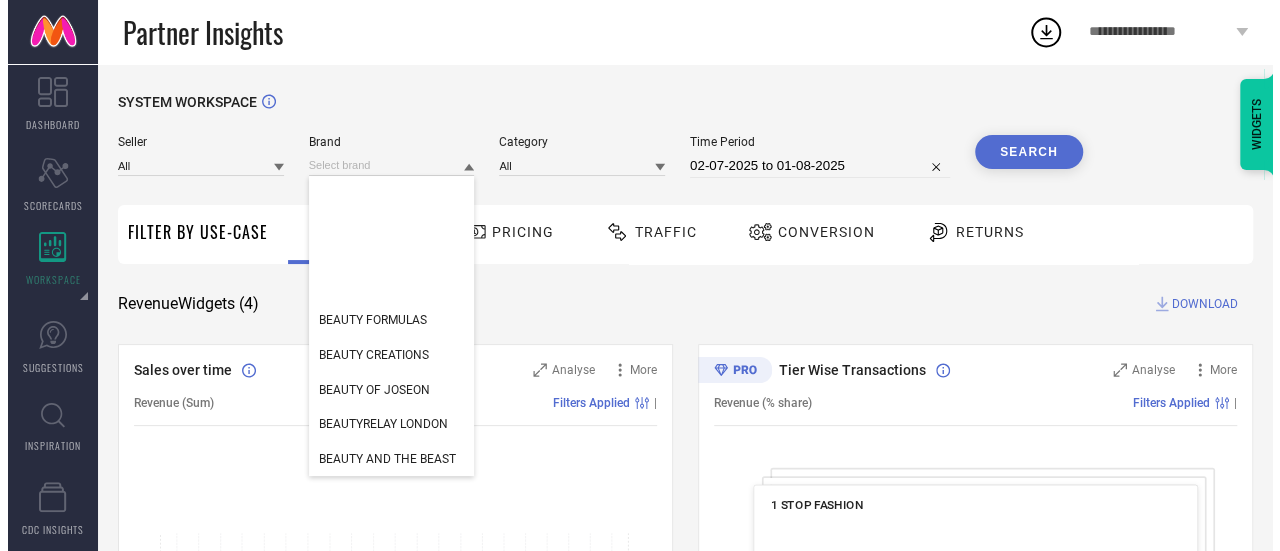 scroll, scrollTop: 0, scrollLeft: 0, axis: both 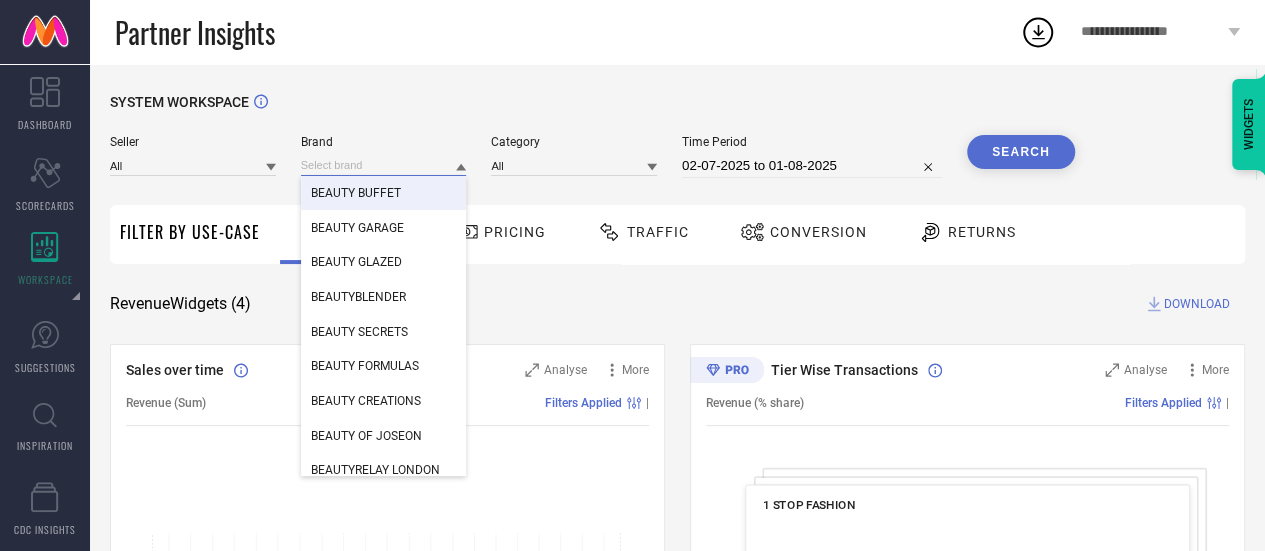 click at bounding box center [384, 165] 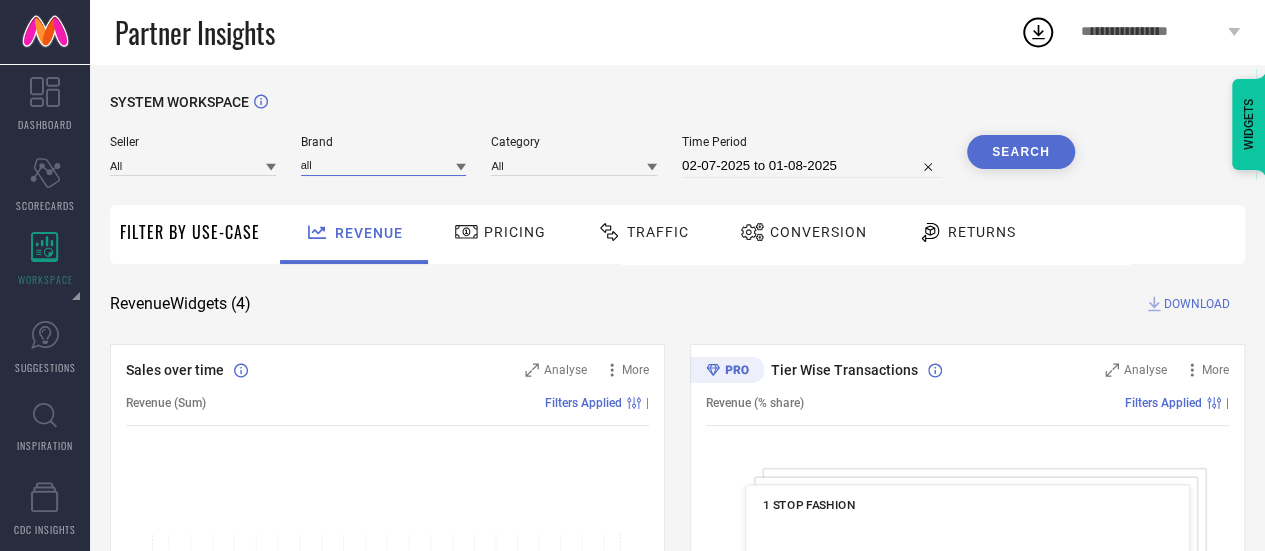 type on "all" 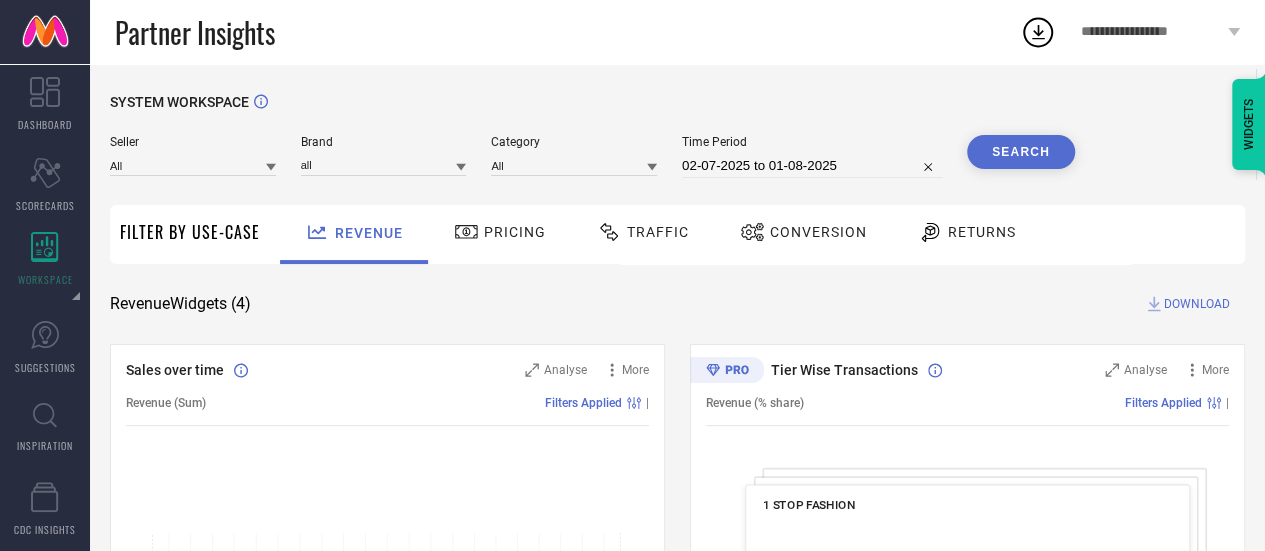 click on "Search" at bounding box center [1021, 152] 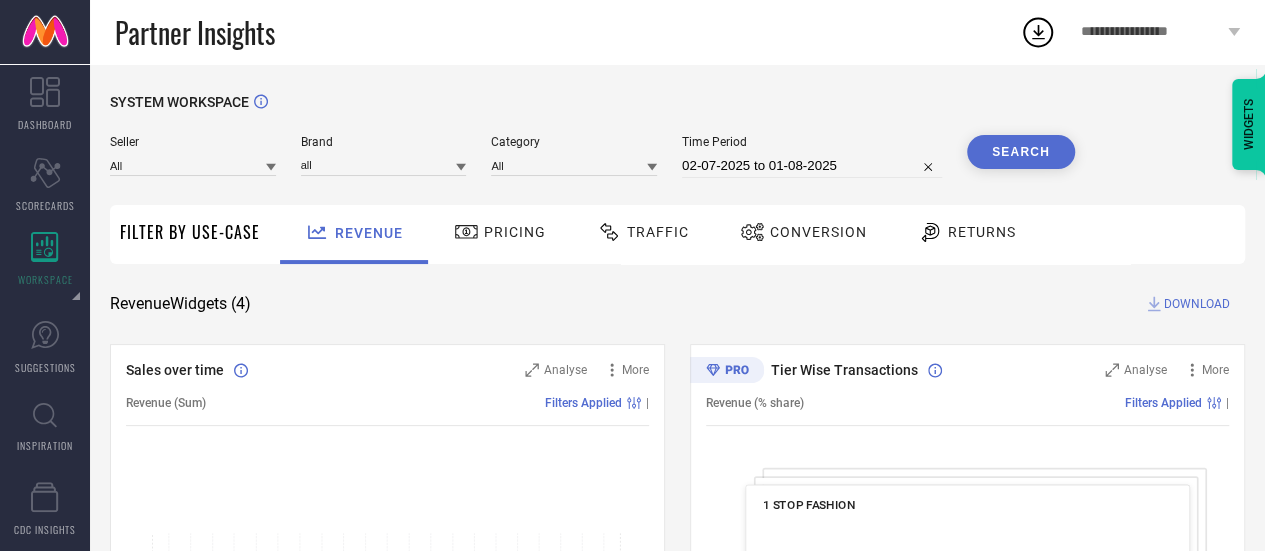 click on "DOWNLOAD" at bounding box center (1197, 304) 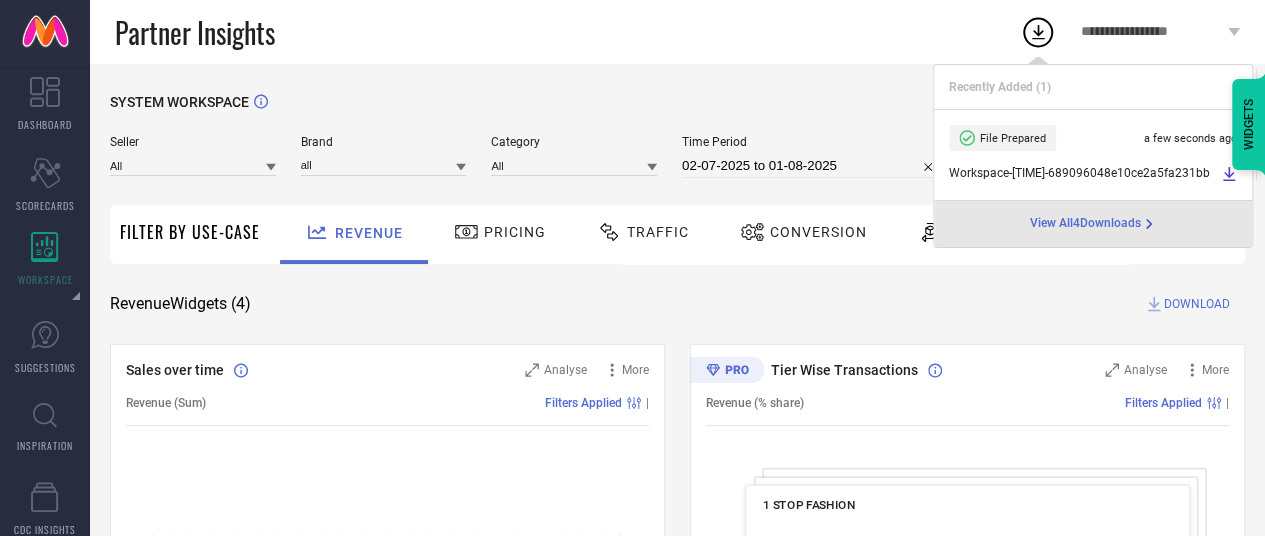 select on "6" 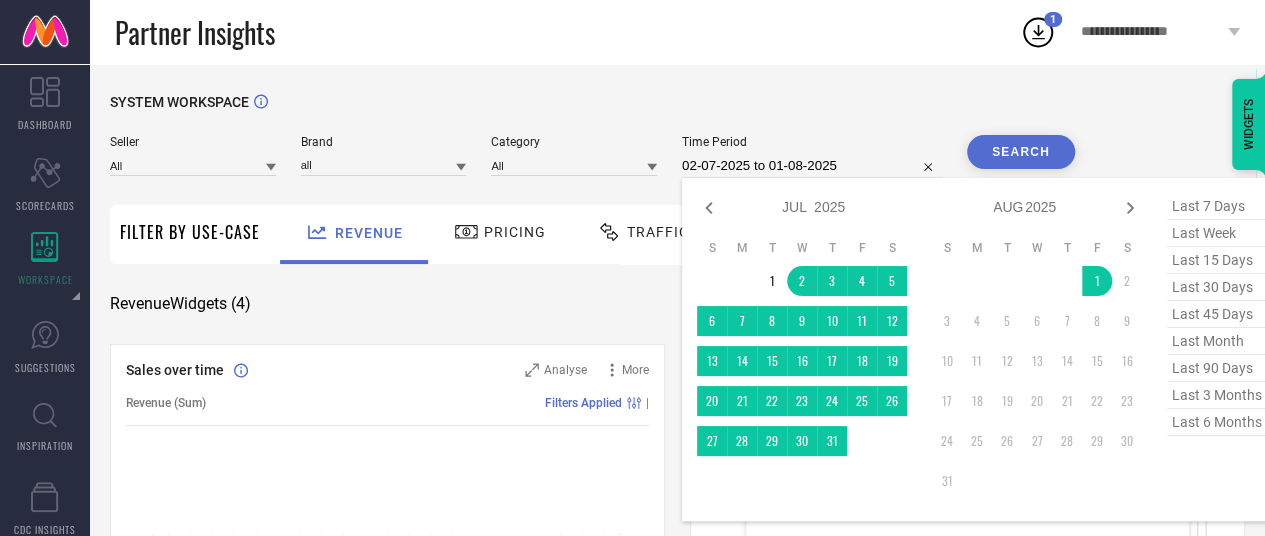click on "02-07-2025 to 01-08-2025" at bounding box center [812, 166] 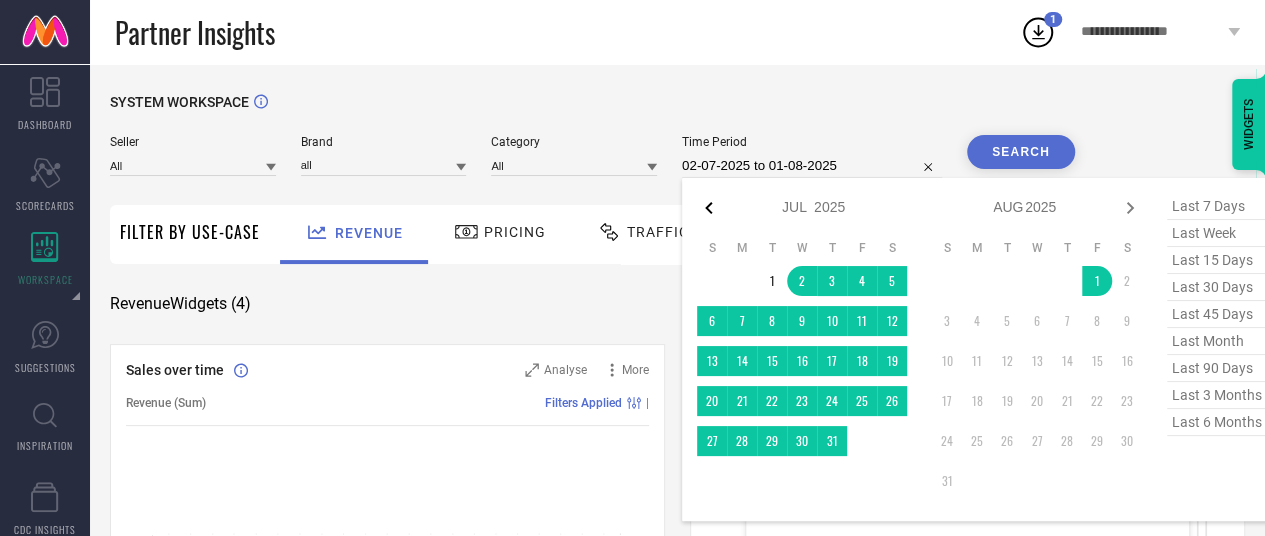 click 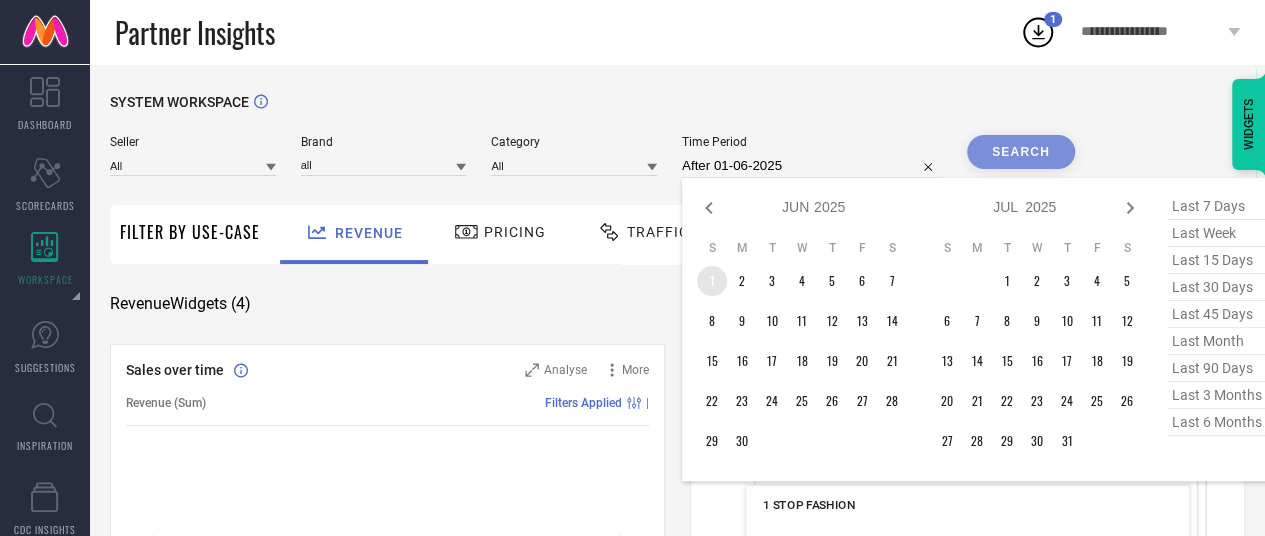 click on "1" at bounding box center [712, 281] 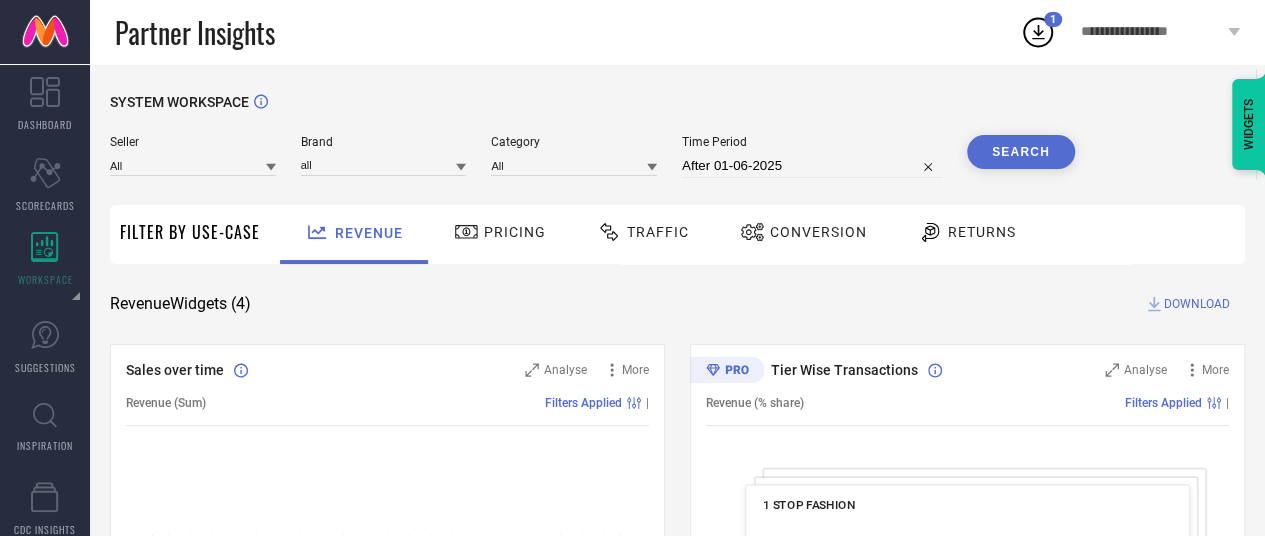 type on "01-06-2025 to 31-07-2025" 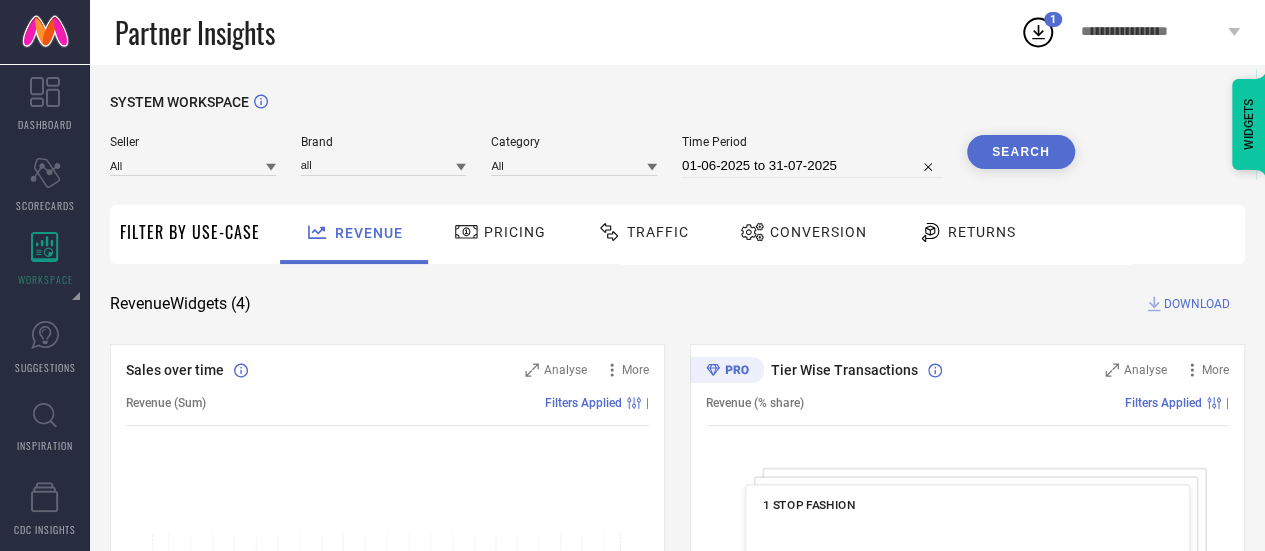 click on "Search" at bounding box center [1021, 152] 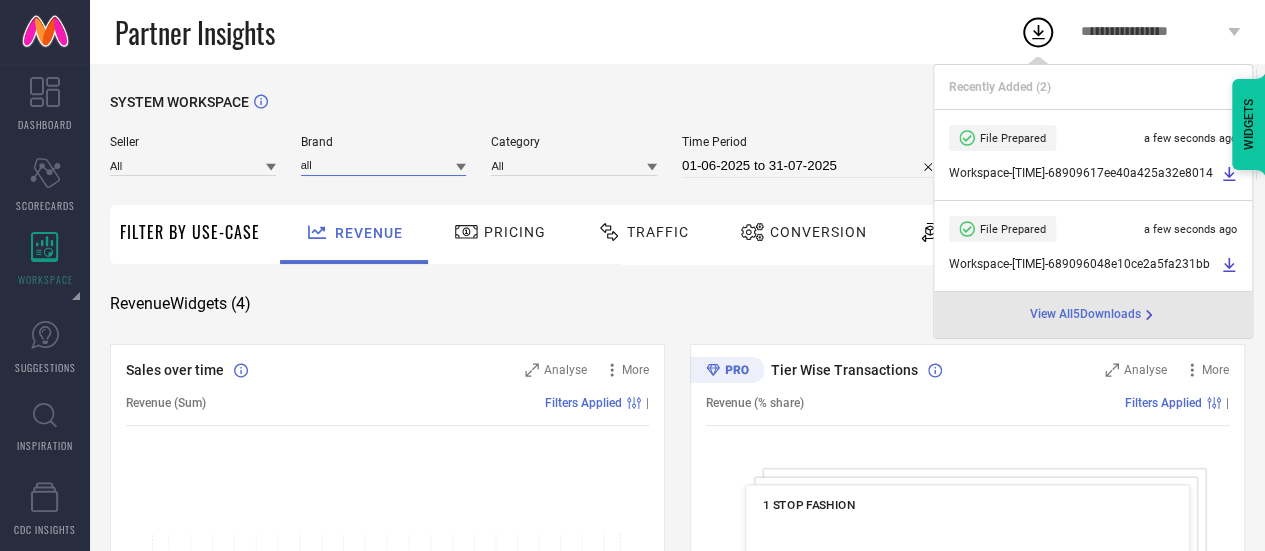 type 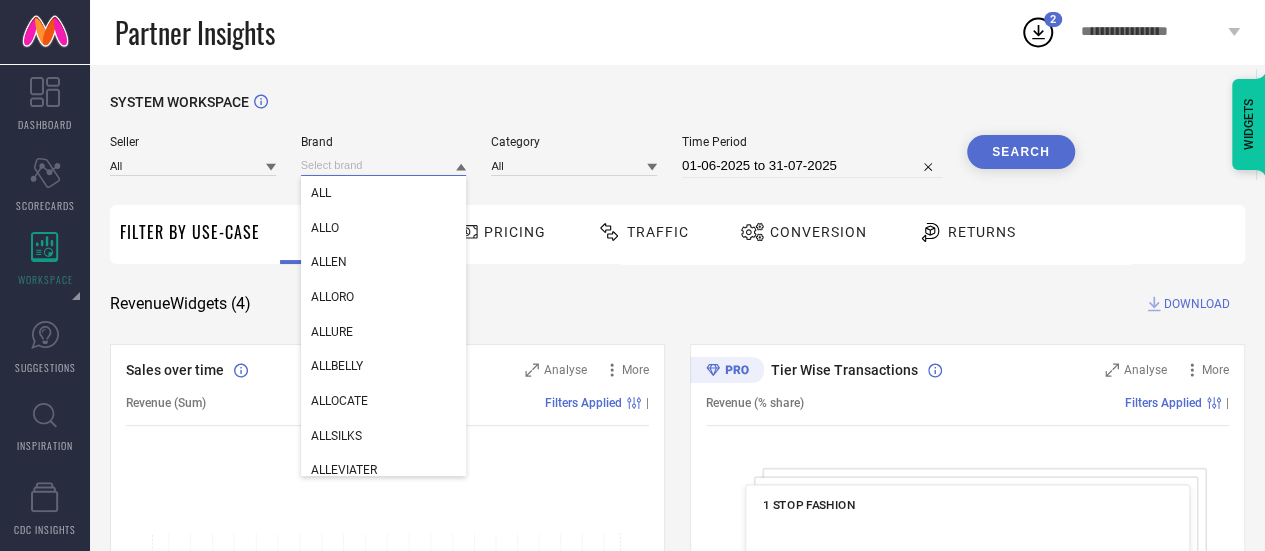 click at bounding box center [384, 165] 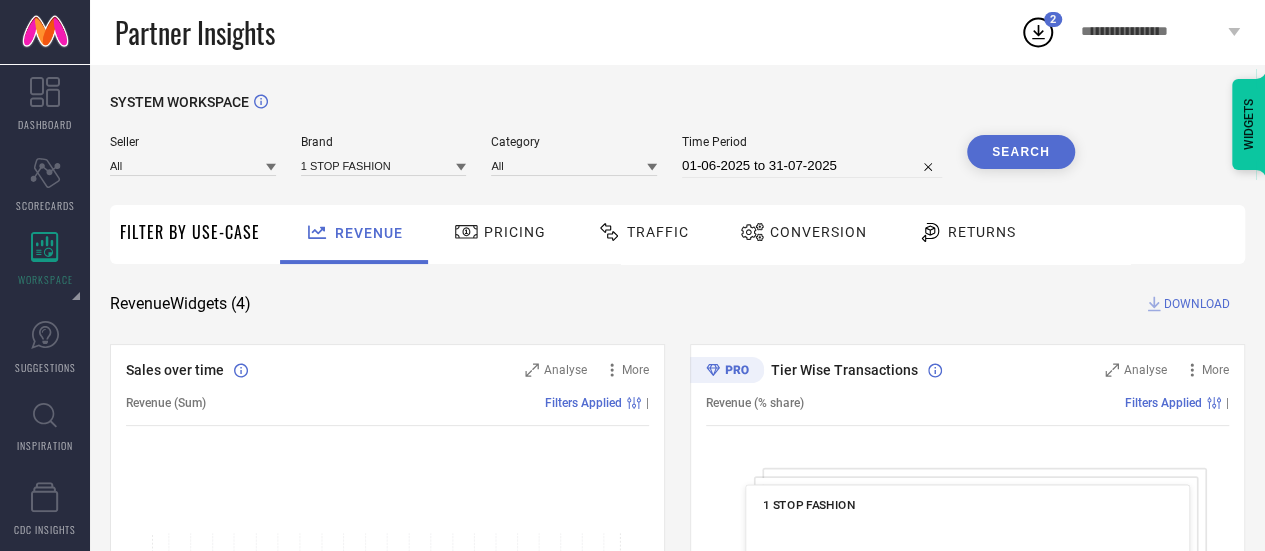click 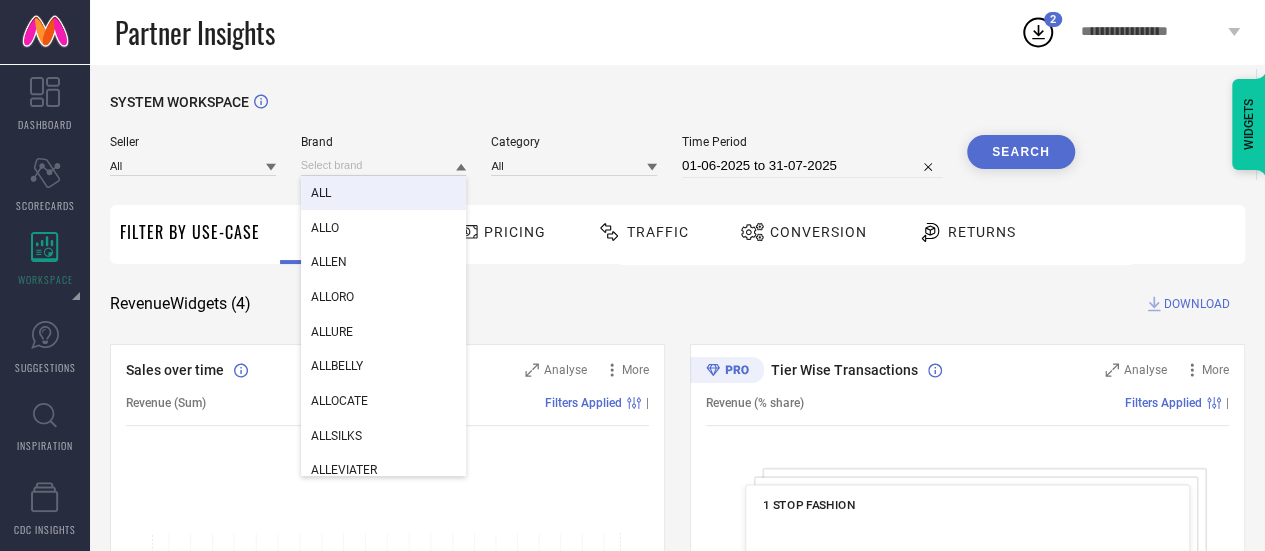 click on "ALL" at bounding box center (384, 193) 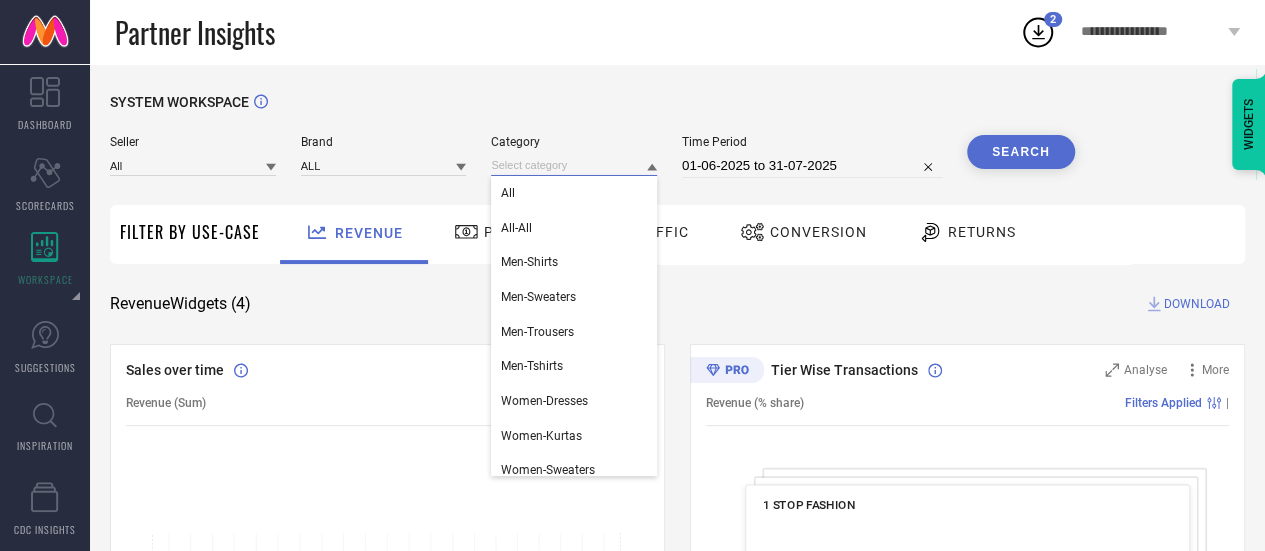 click at bounding box center (574, 165) 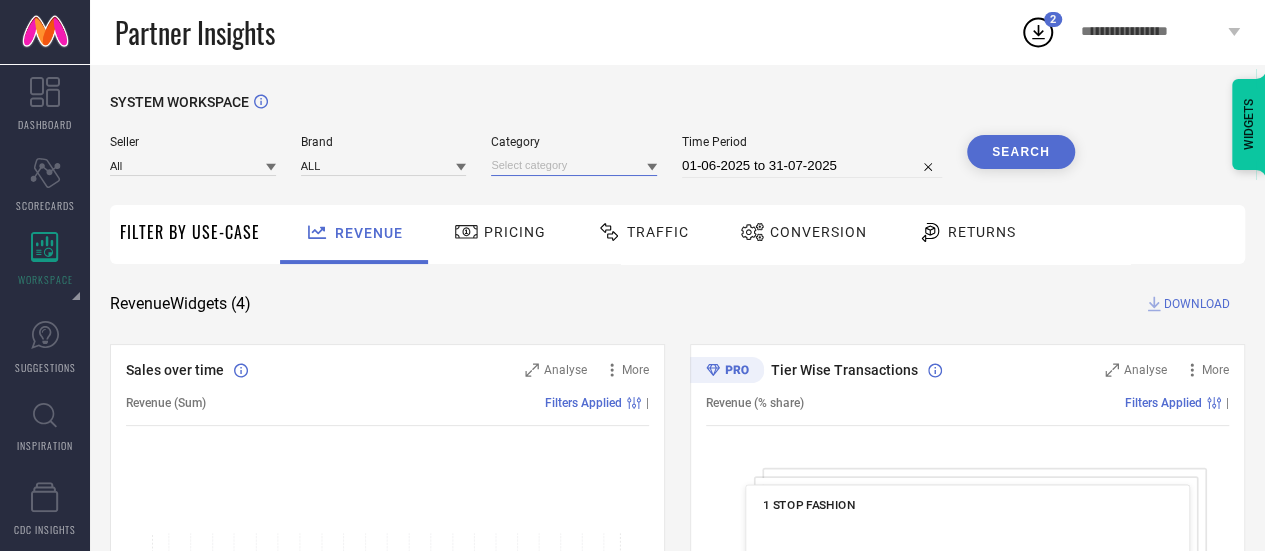 click at bounding box center (574, 165) 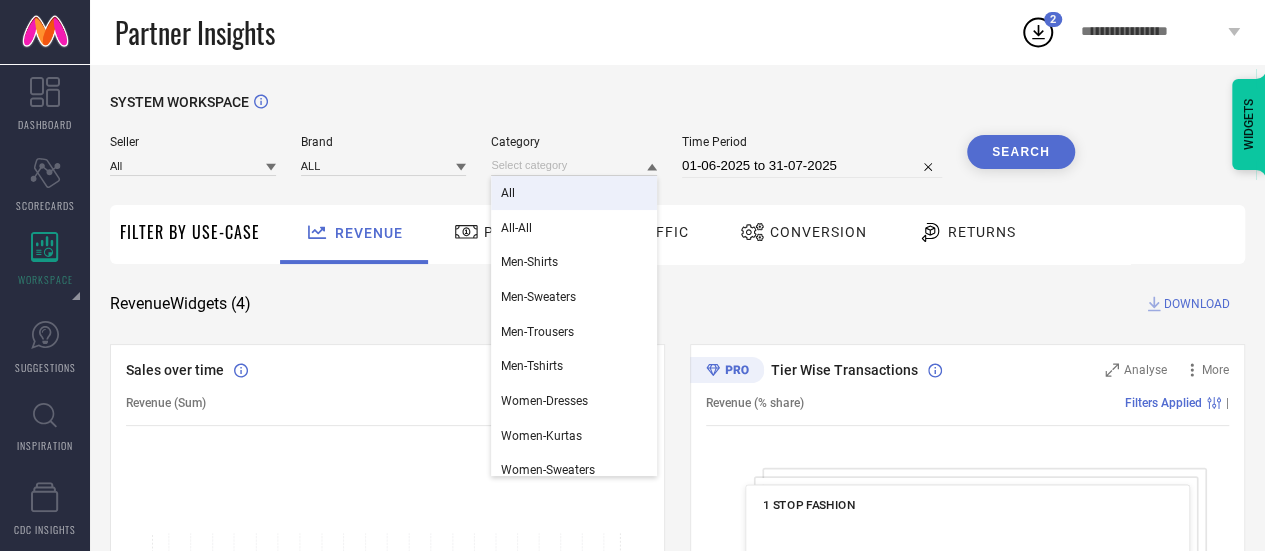 click on "All" at bounding box center [574, 193] 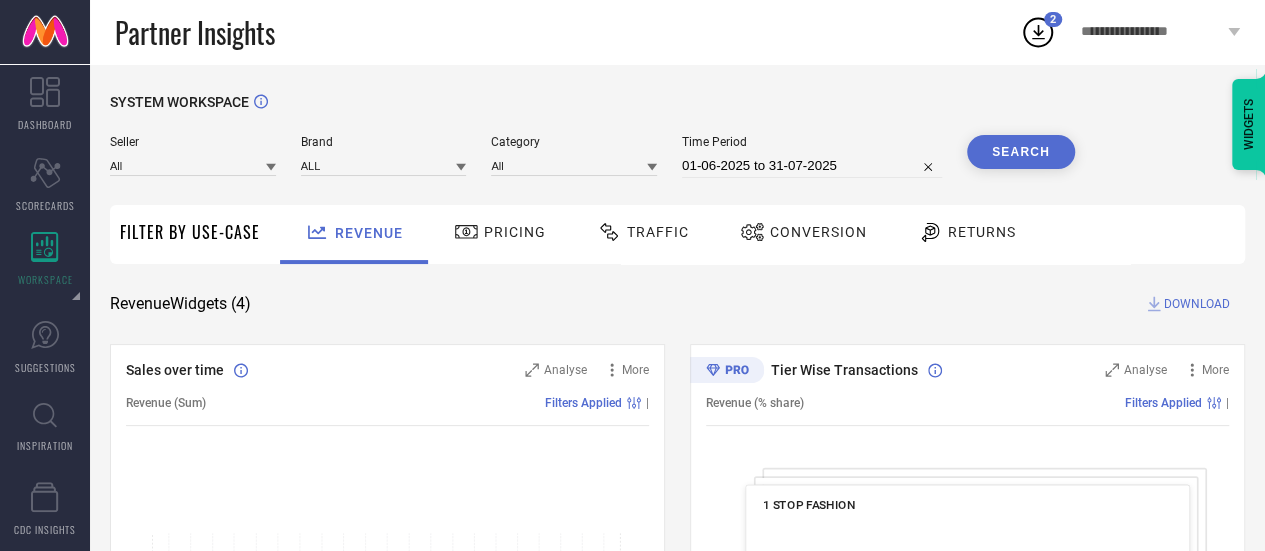 click on "Search" at bounding box center (1021, 152) 